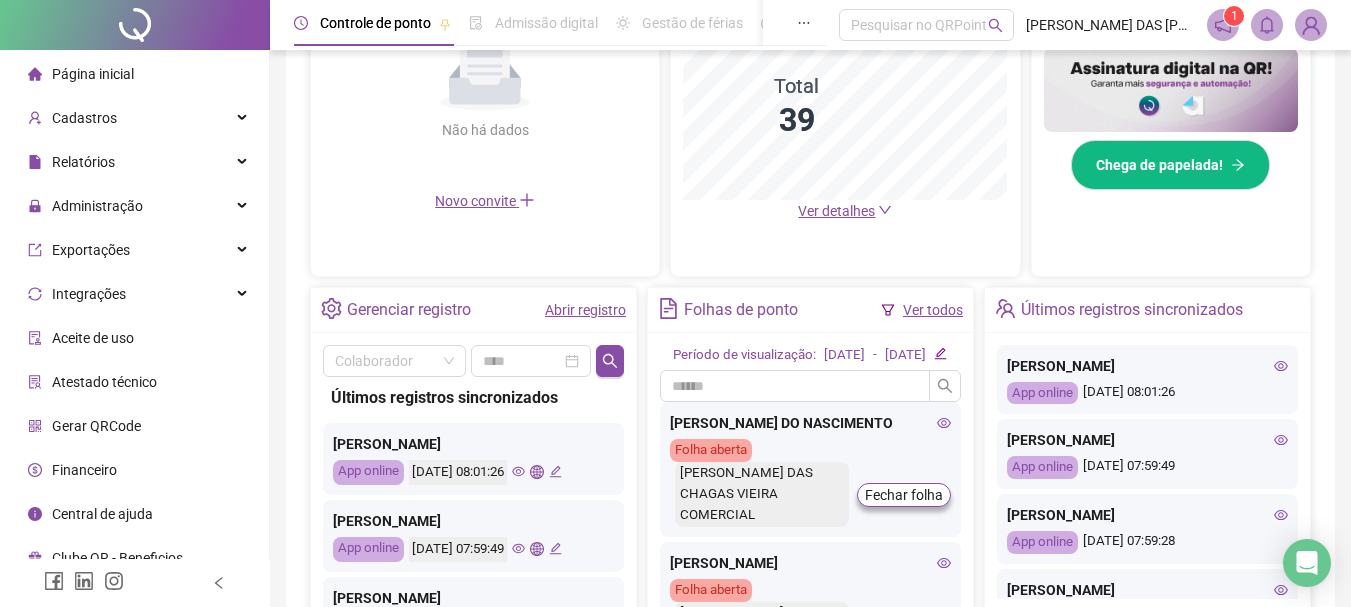 scroll, scrollTop: 715, scrollLeft: 0, axis: vertical 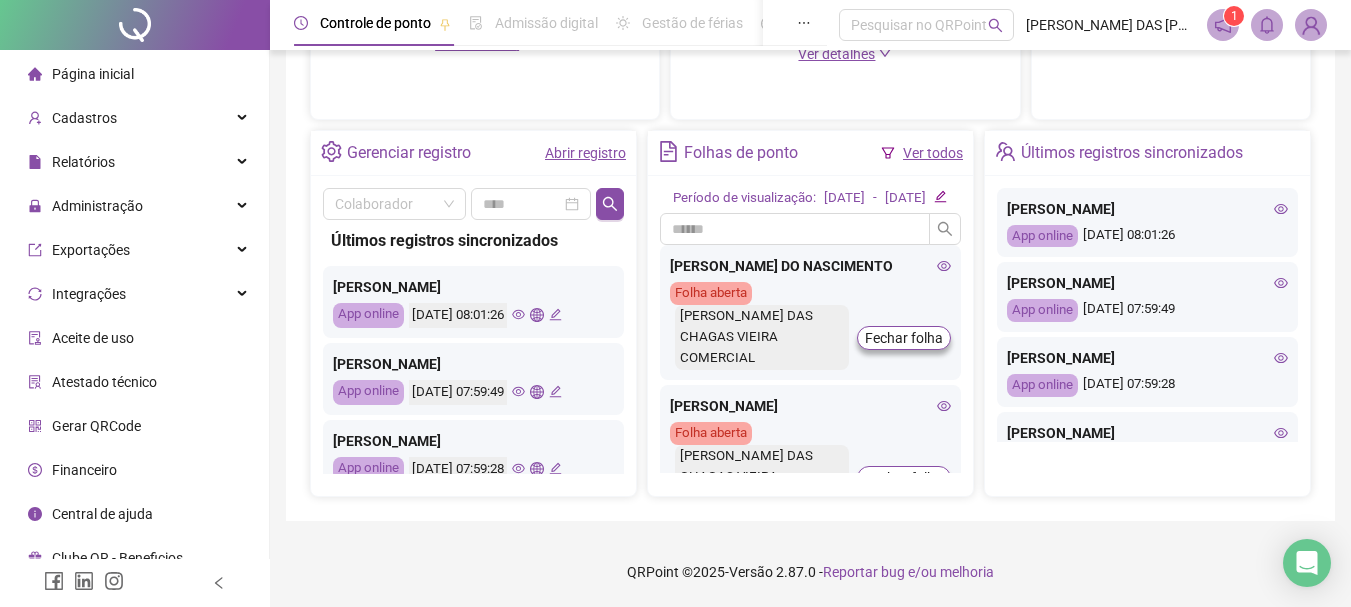 click on "Abrir registro" at bounding box center [585, 153] 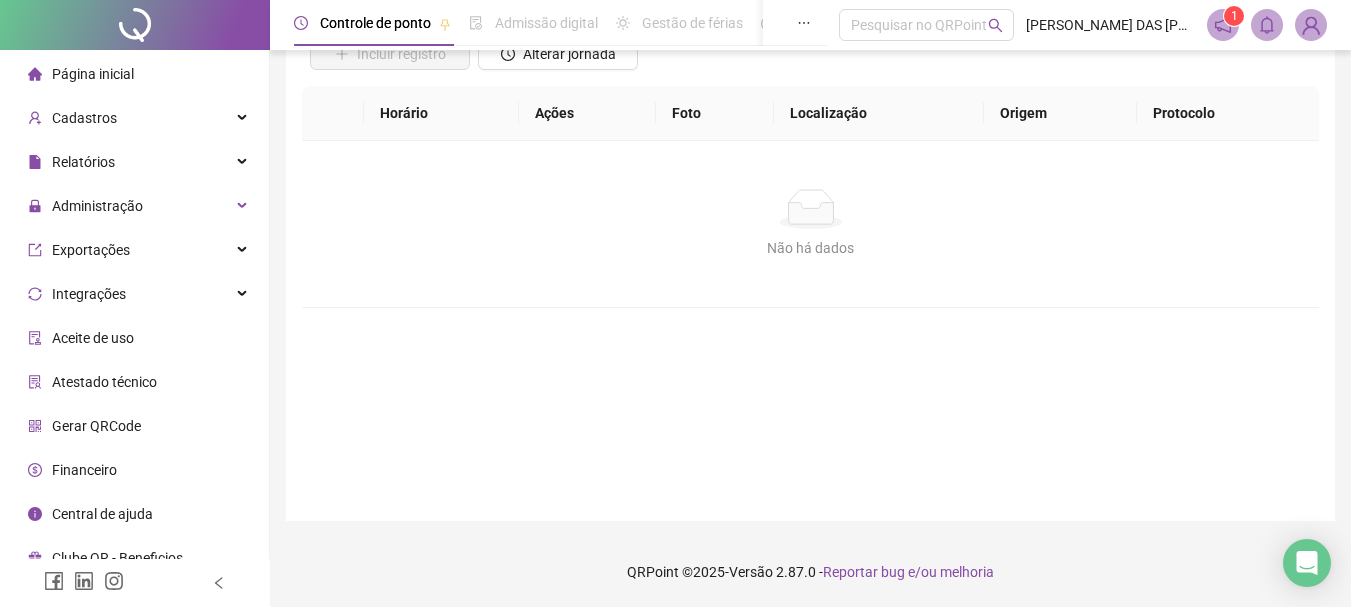 scroll, scrollTop: 0, scrollLeft: 0, axis: both 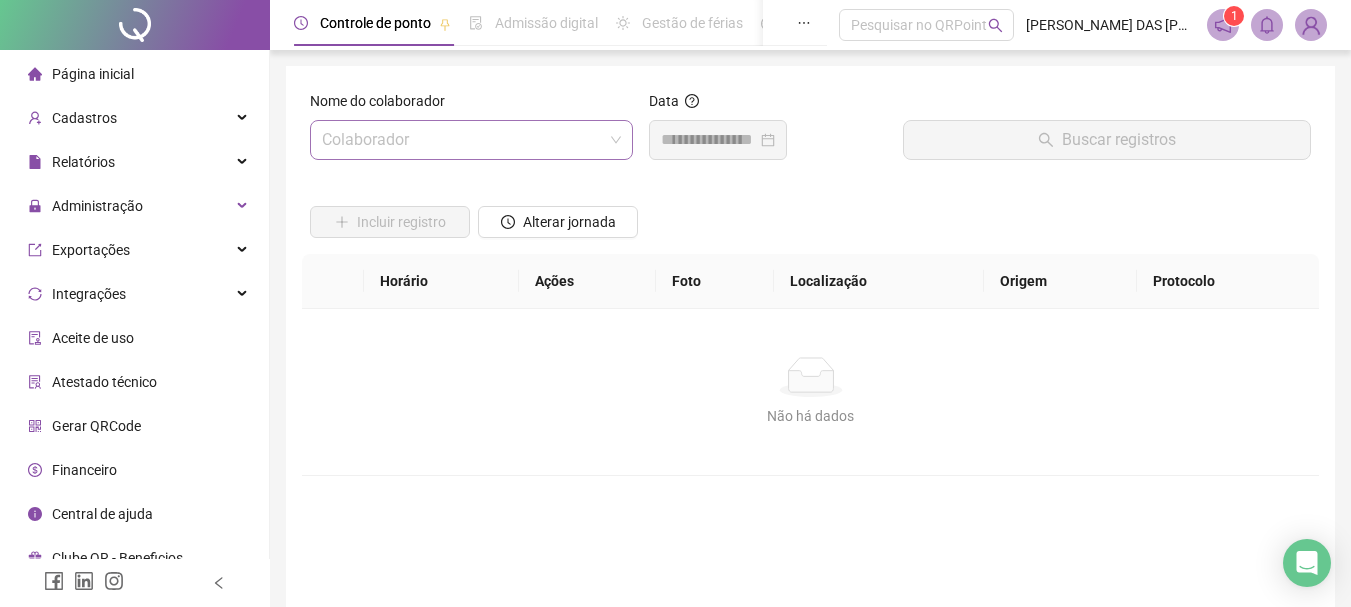 click at bounding box center (465, 140) 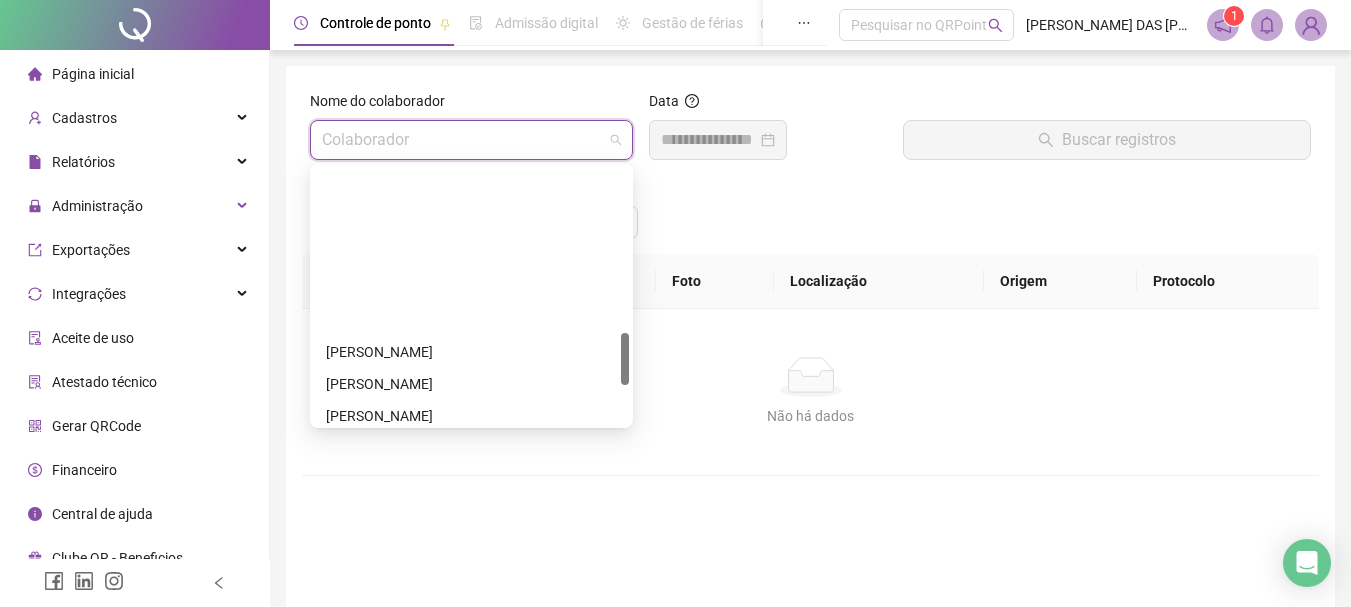 scroll, scrollTop: 800, scrollLeft: 0, axis: vertical 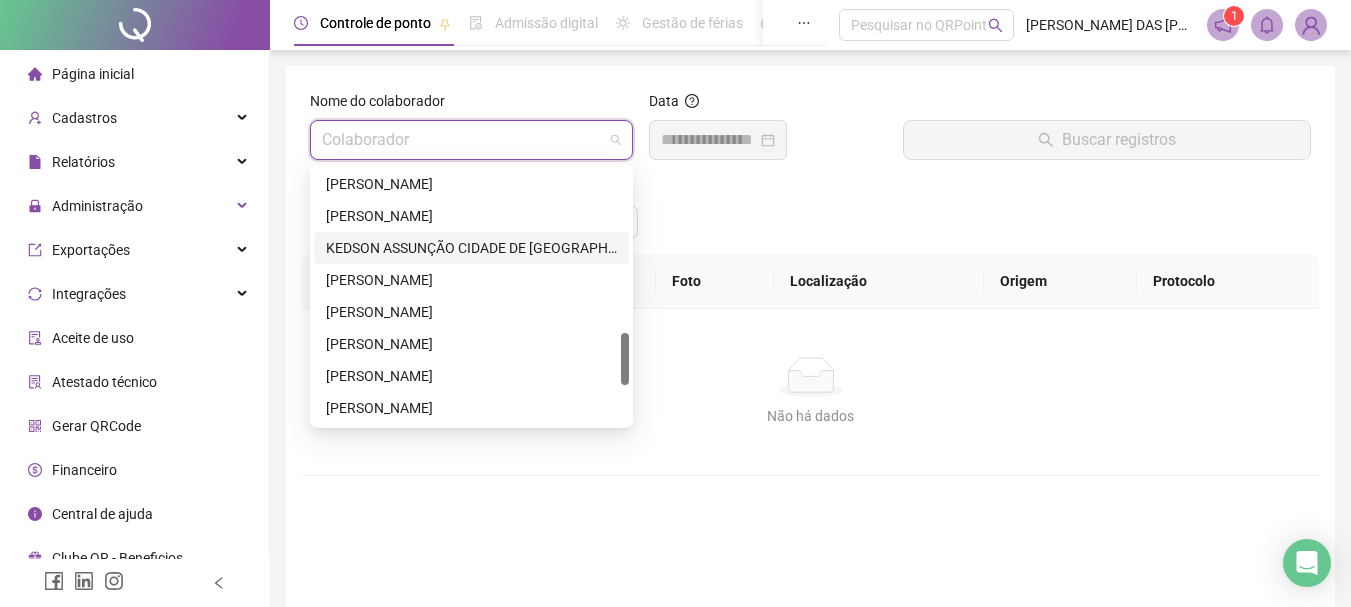 click on "KEDSON ASSUNÇÃO CIDADE DE [GEOGRAPHIC_DATA]" at bounding box center [471, 248] 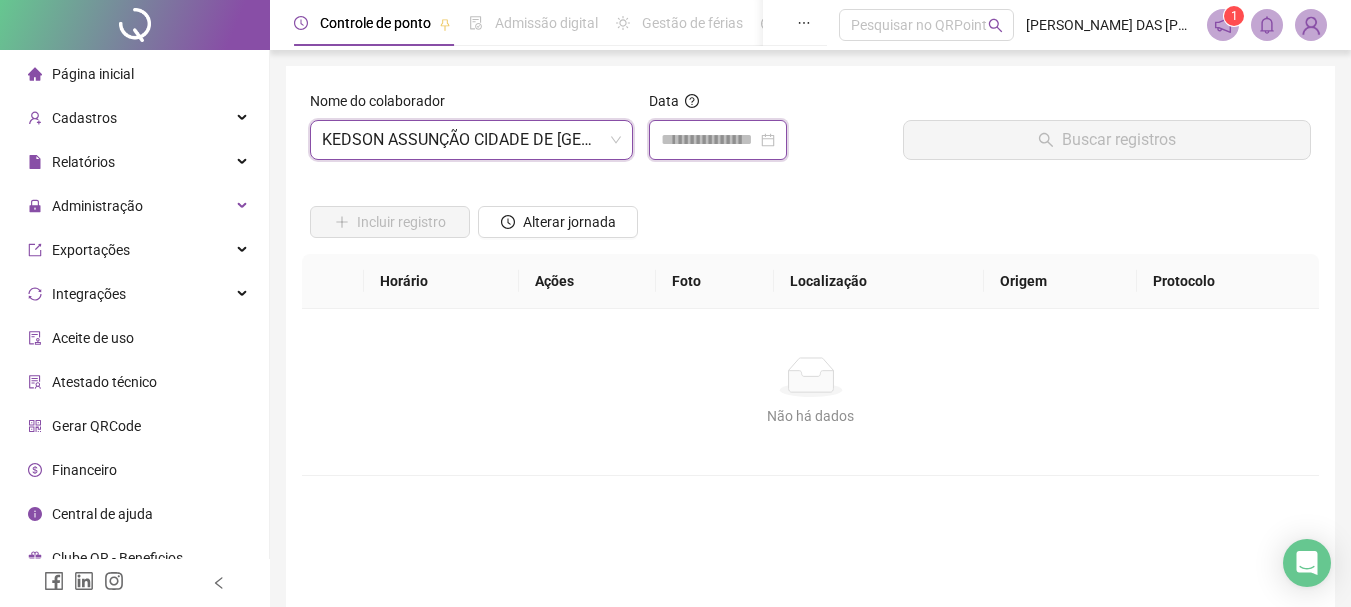 click at bounding box center (709, 140) 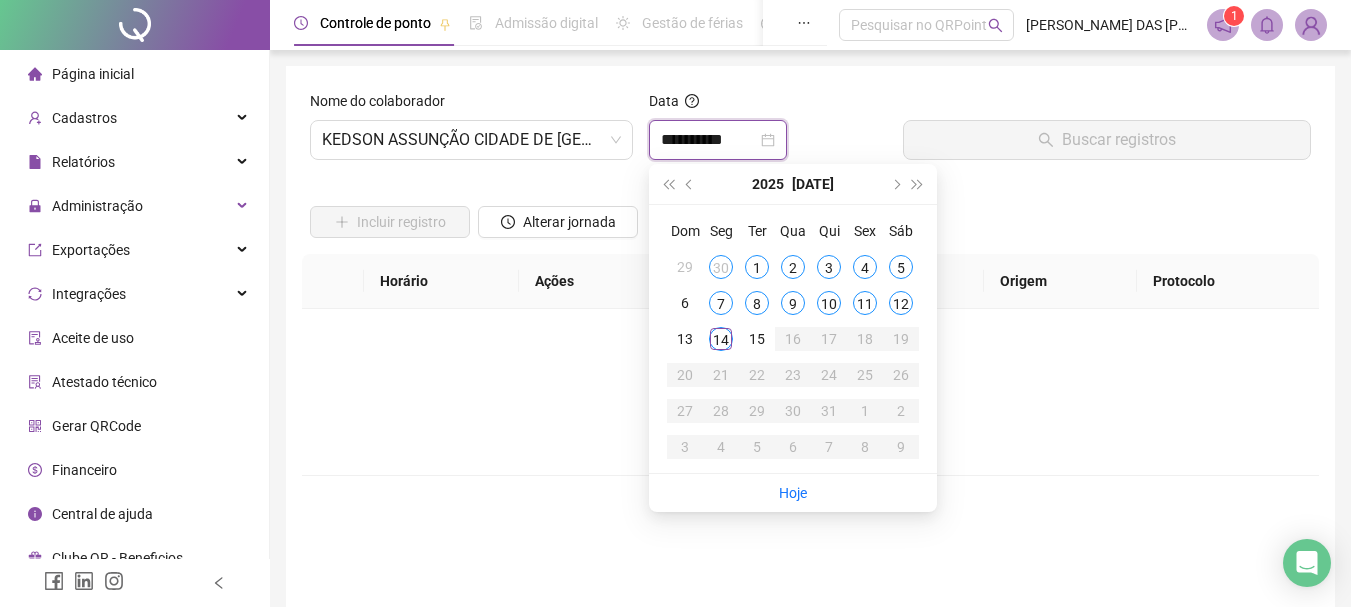 type on "**********" 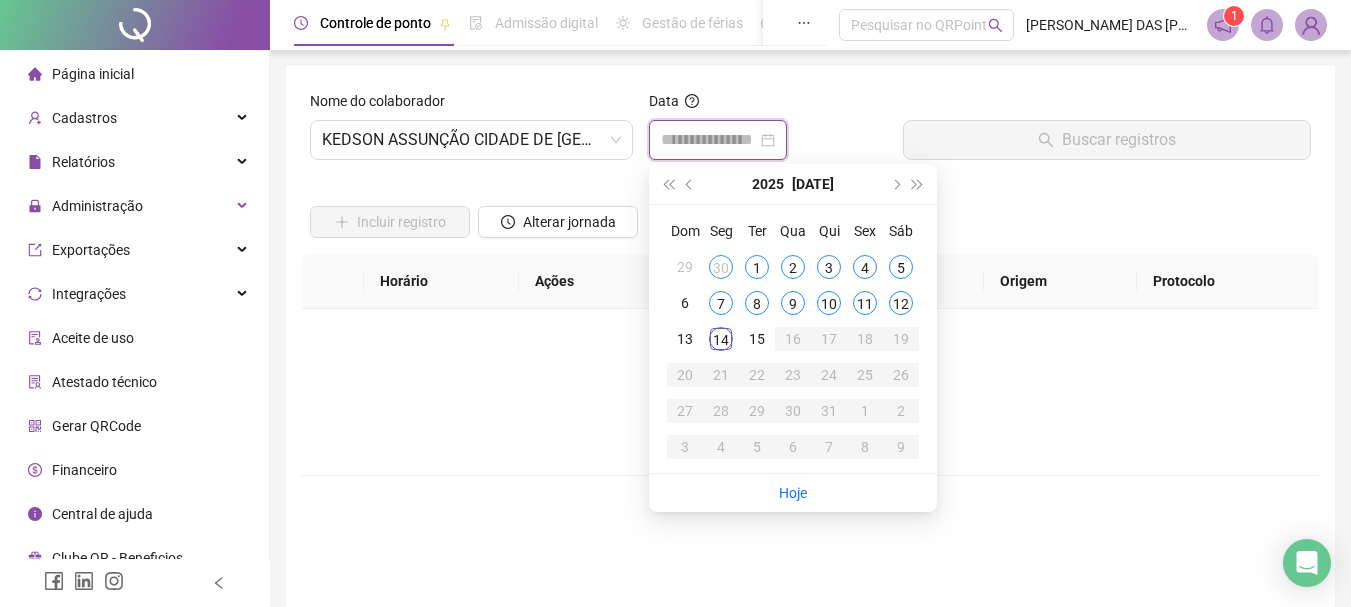 type on "**********" 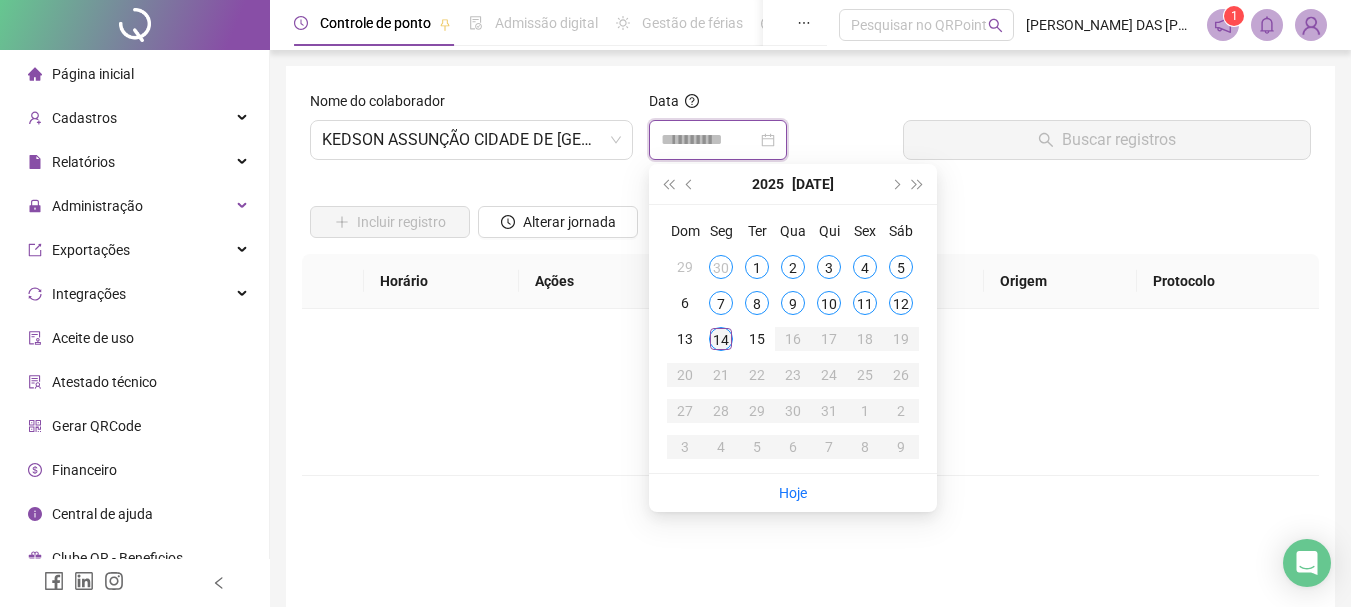 type on "**********" 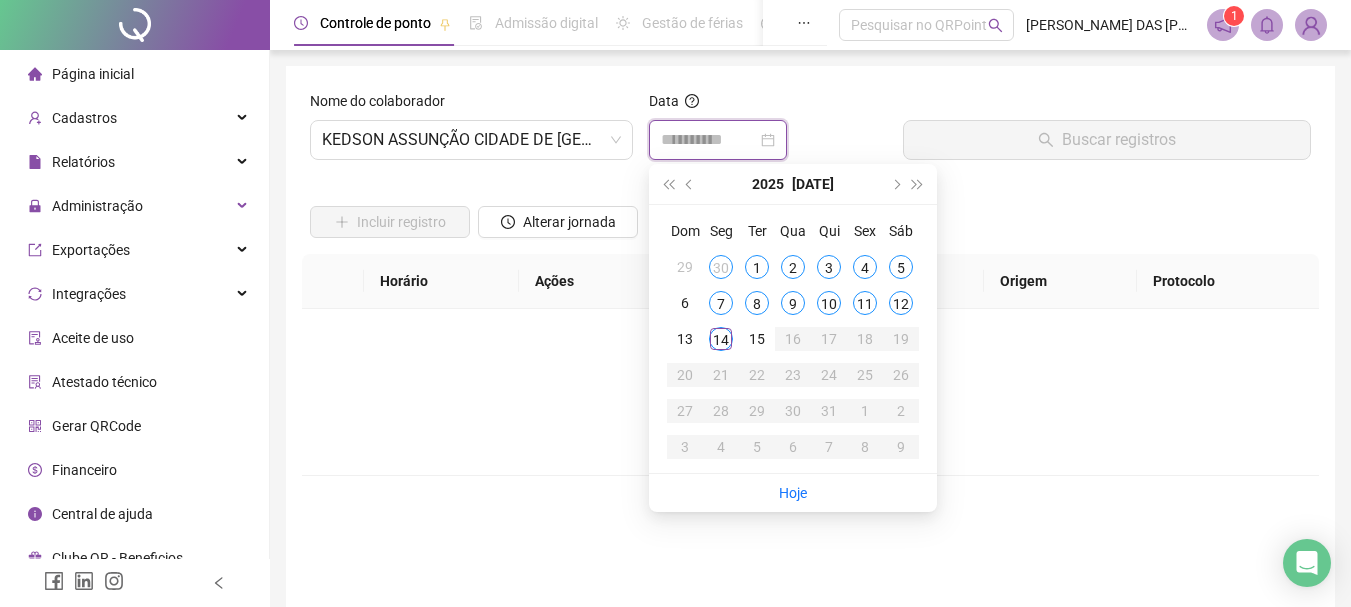 type on "**********" 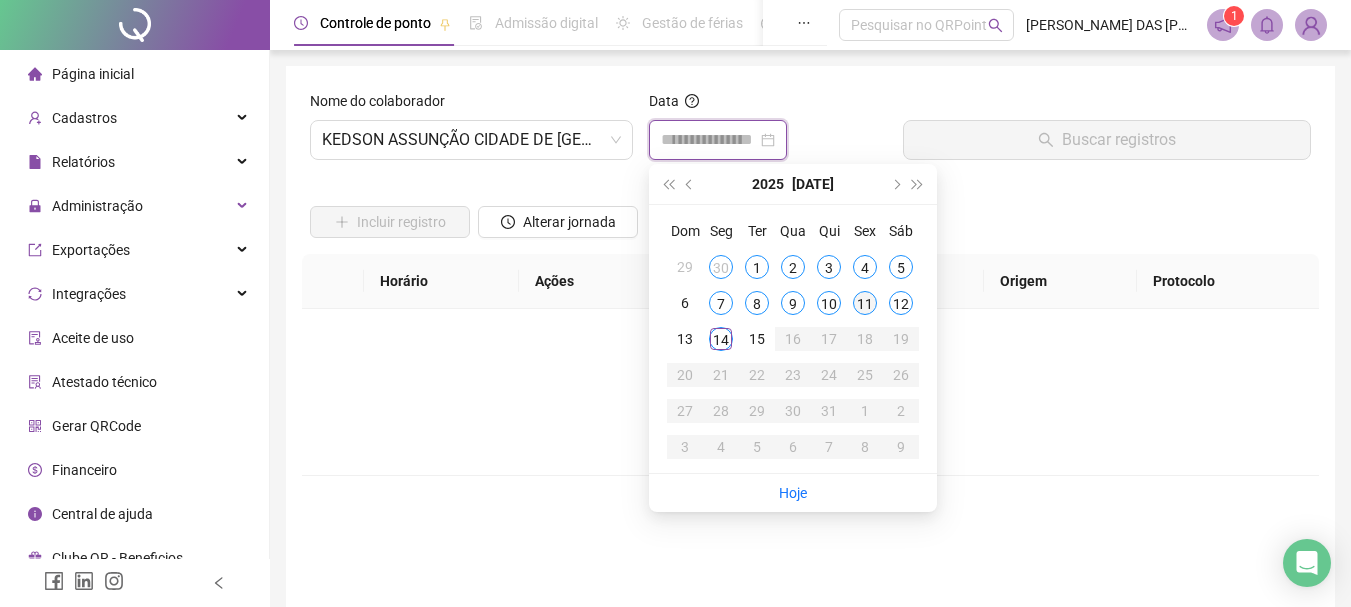 type on "**********" 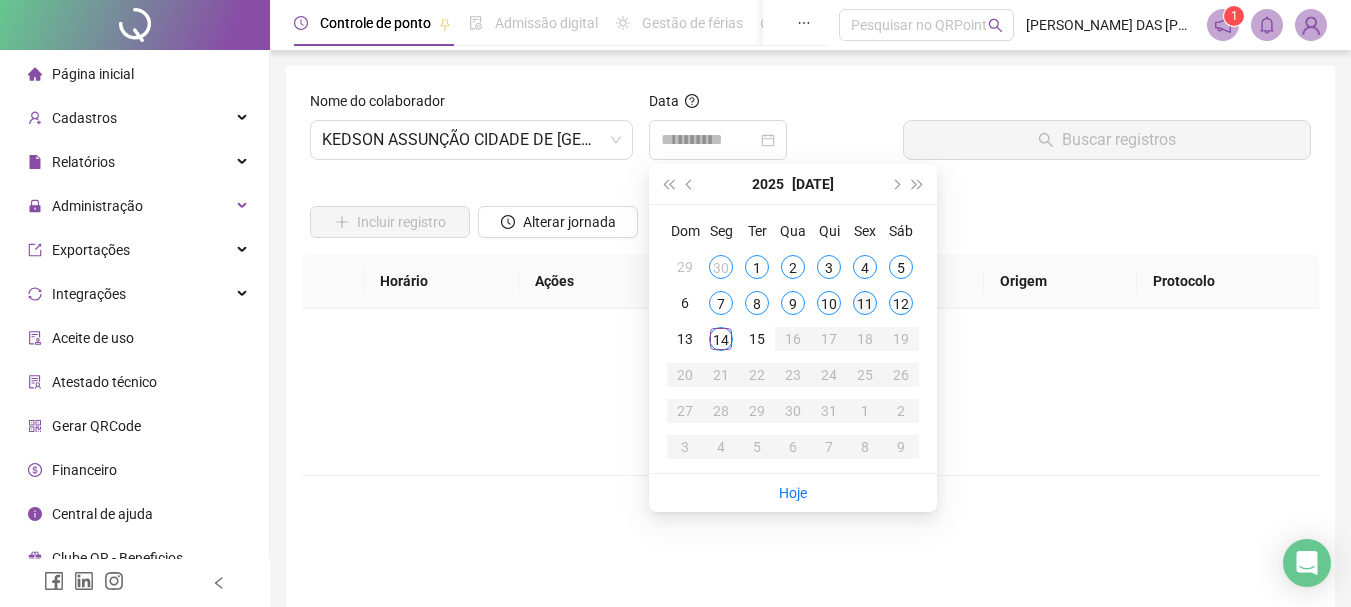 click on "11" at bounding box center (865, 303) 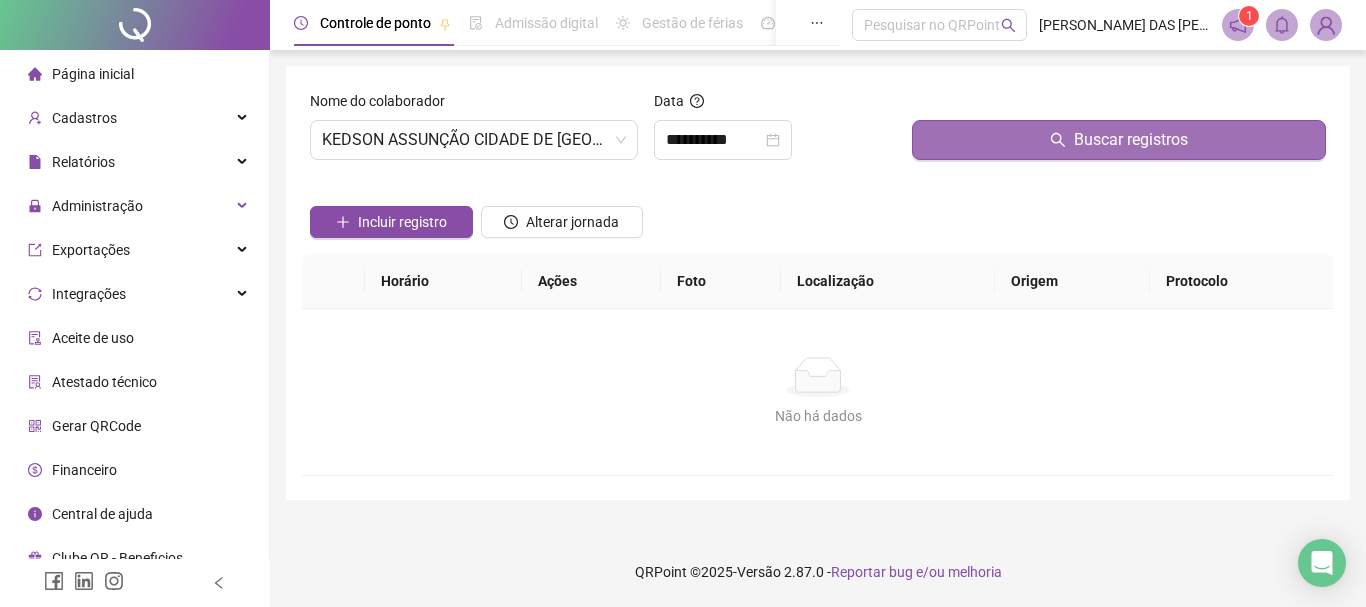 click on "Buscar registros" at bounding box center (1131, 140) 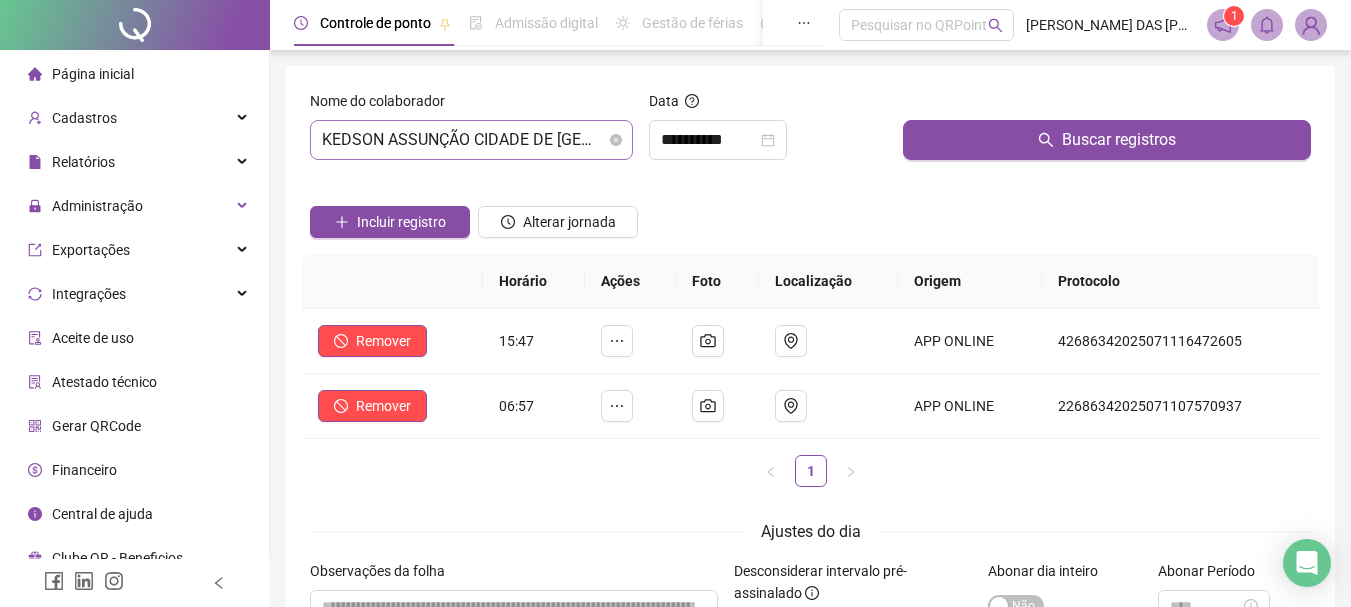 click on "KEDSON ASSUNÇÃO CIDADE DE [GEOGRAPHIC_DATA]" at bounding box center [471, 140] 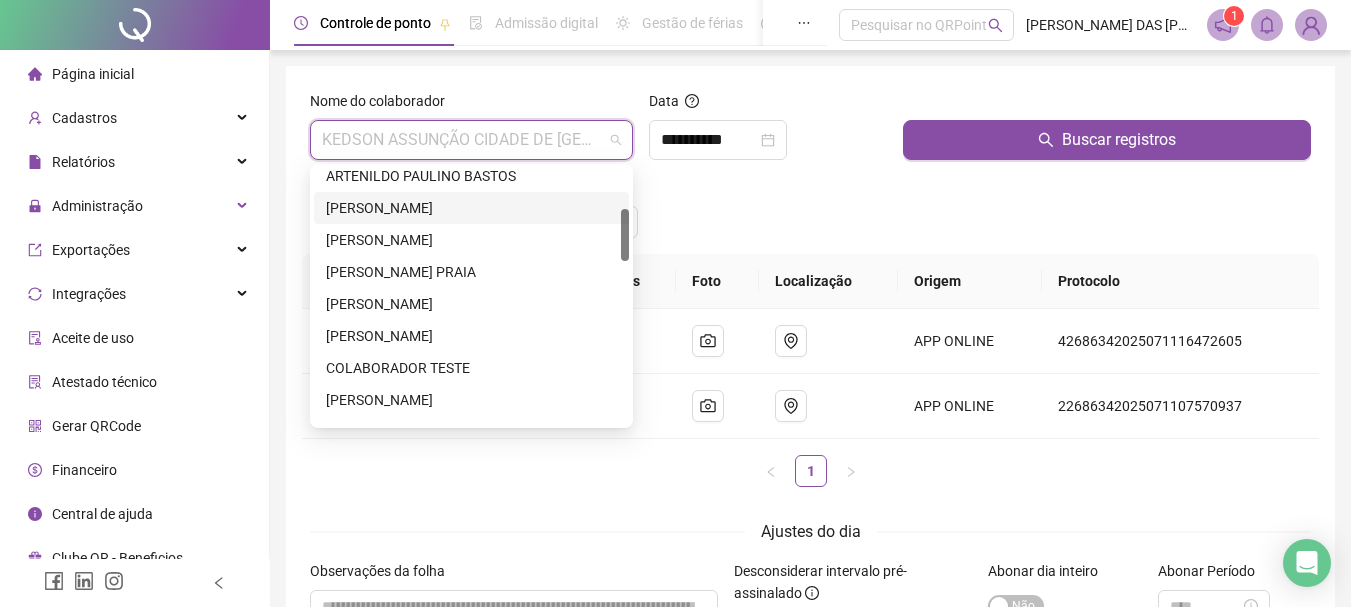 scroll, scrollTop: 300, scrollLeft: 0, axis: vertical 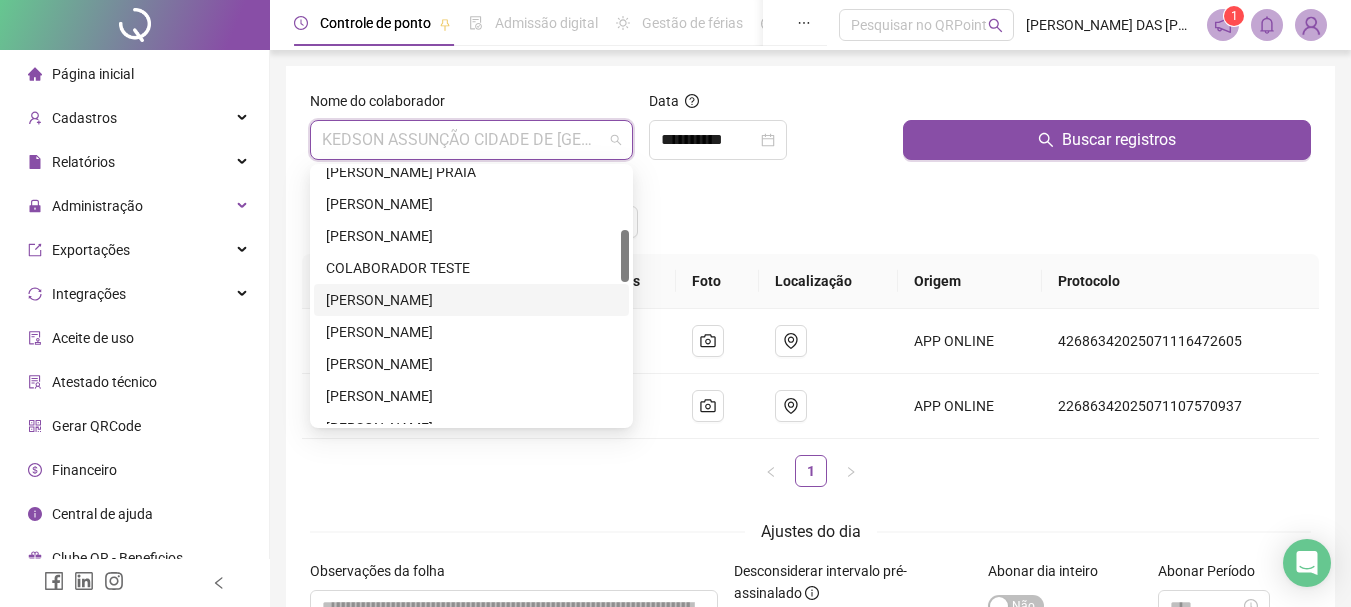 click on "[PERSON_NAME]" at bounding box center (471, 300) 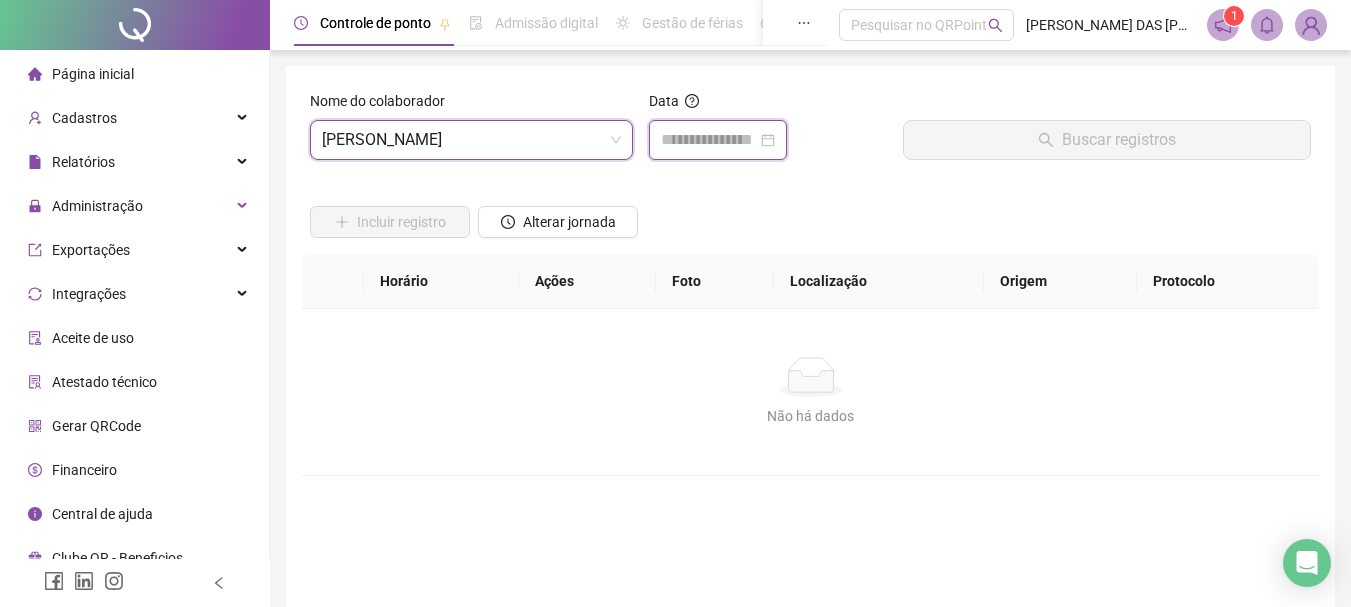 click at bounding box center [709, 140] 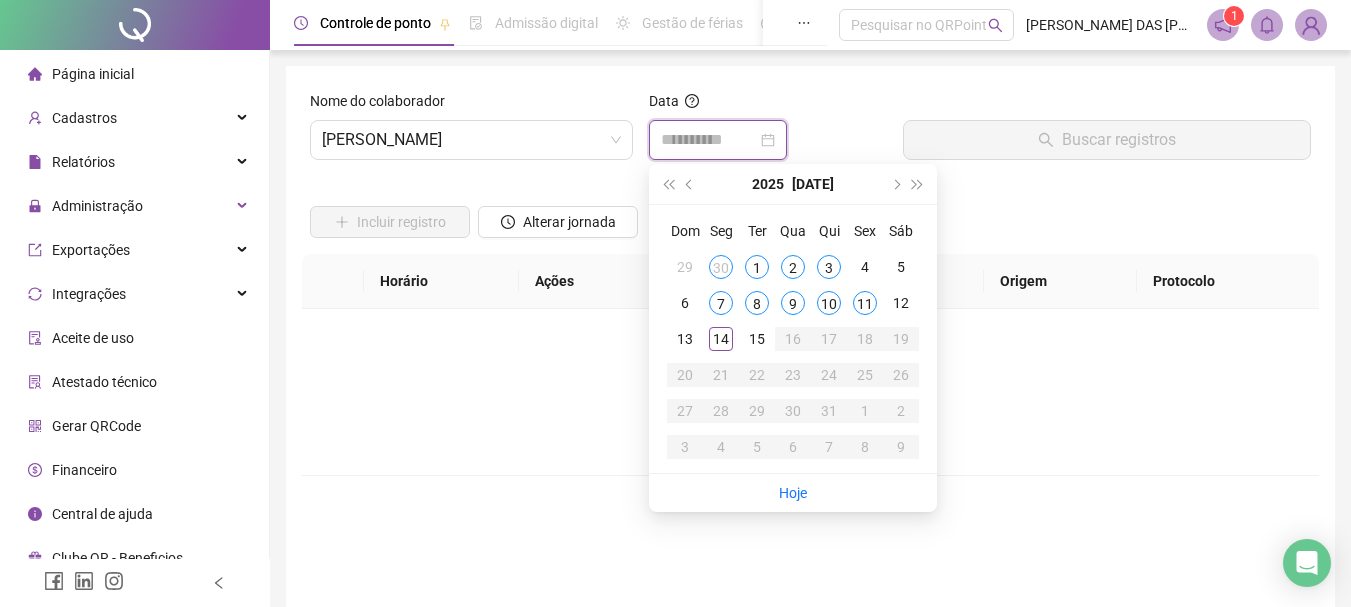 type on "**********" 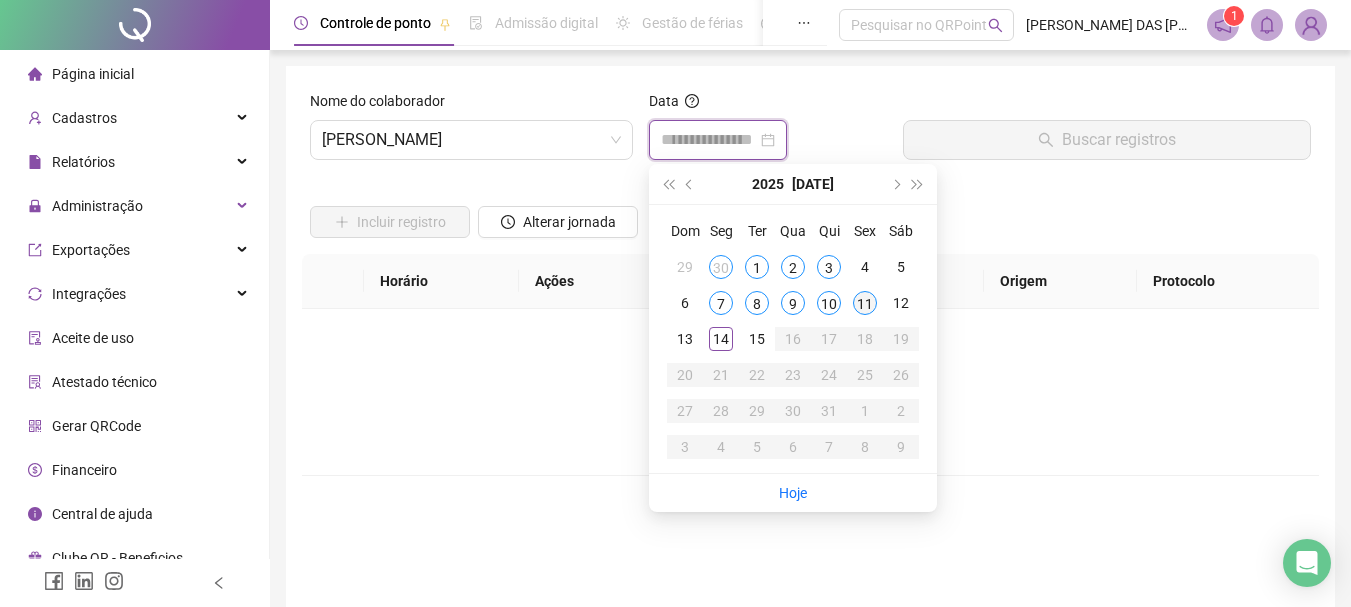 type on "**********" 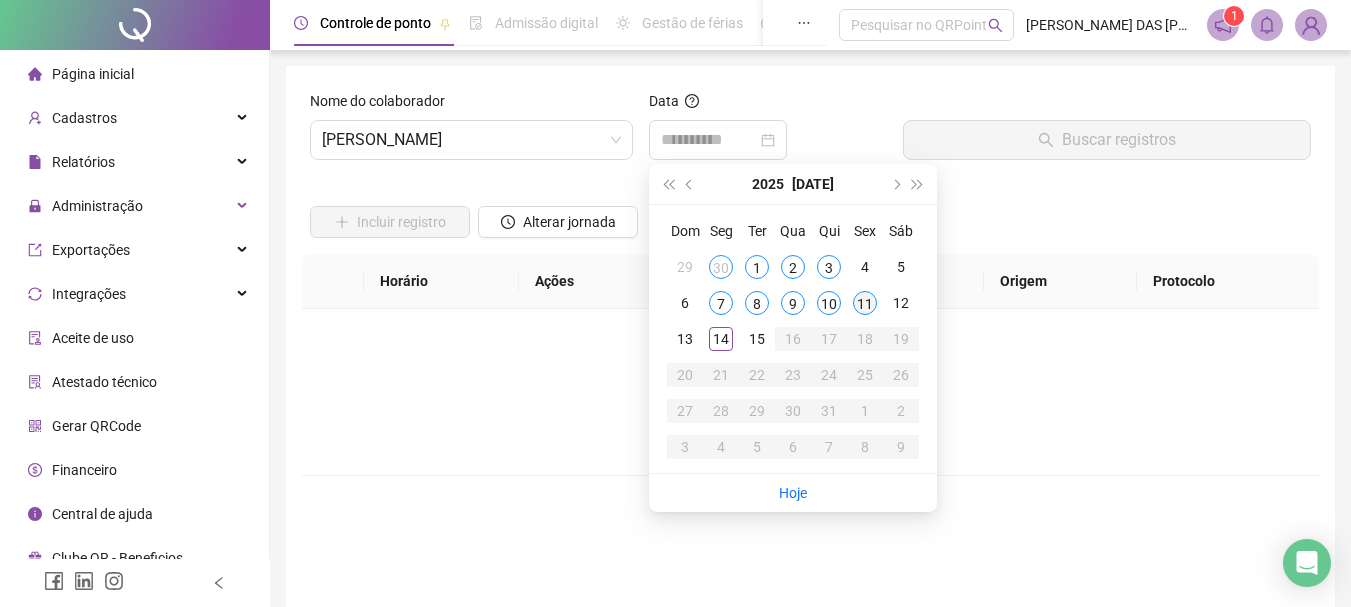 click on "11" at bounding box center (865, 303) 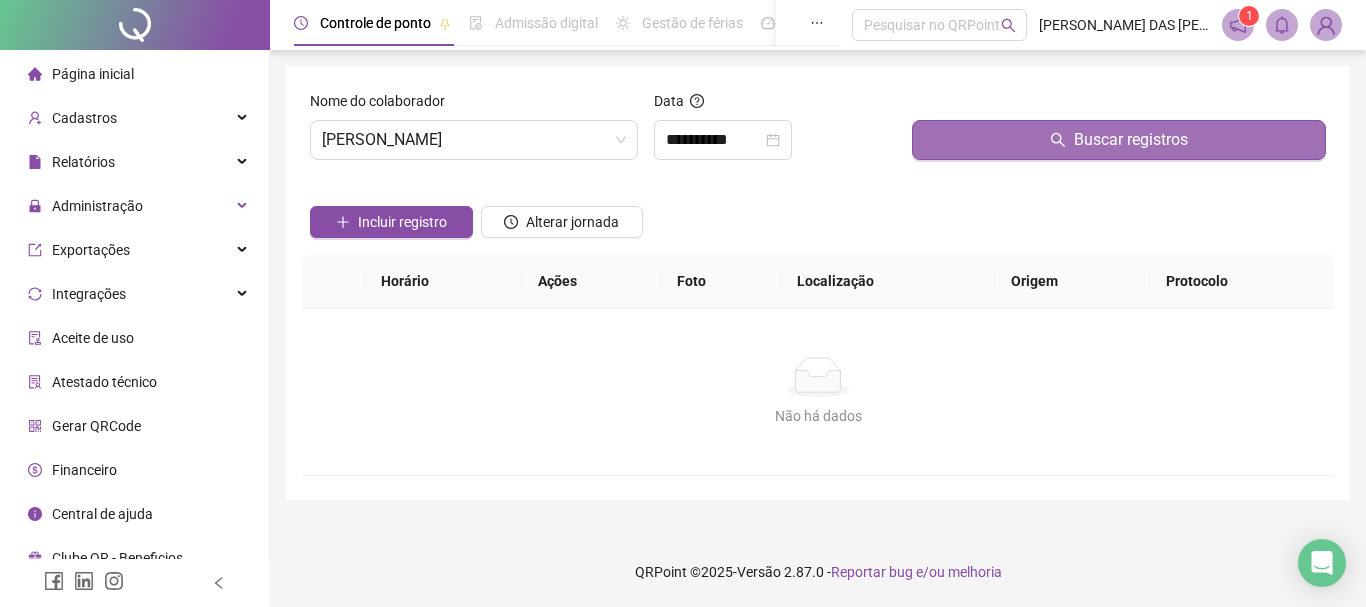click on "Buscar registros" at bounding box center [1131, 140] 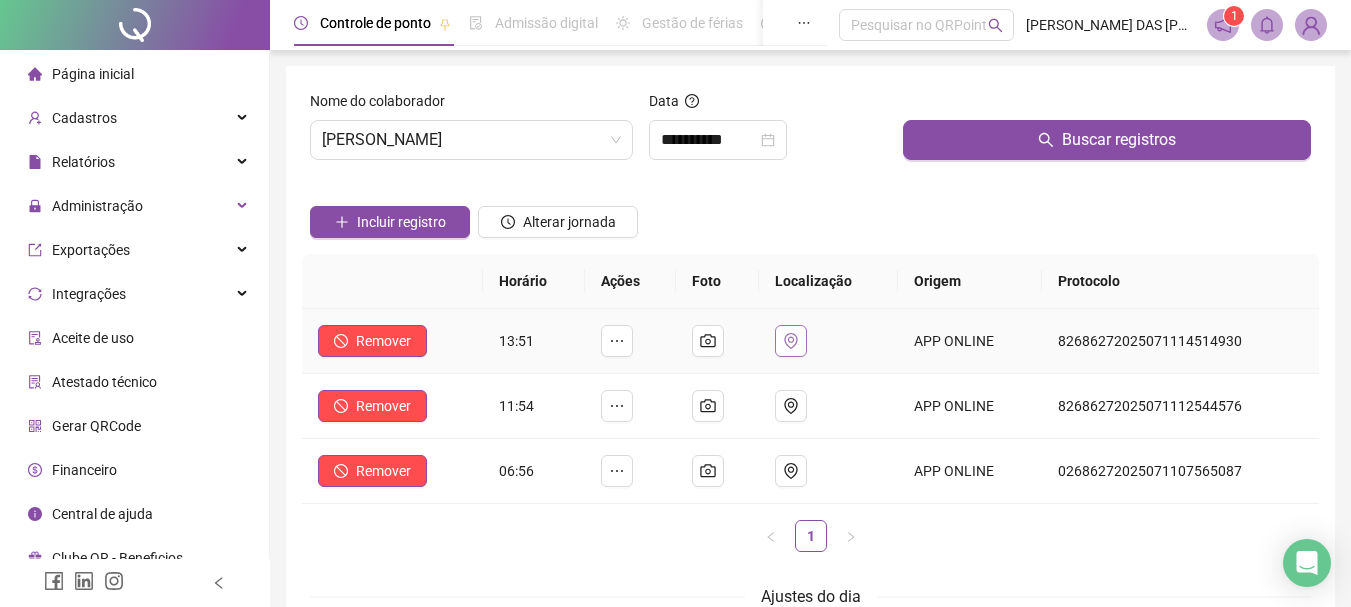 click 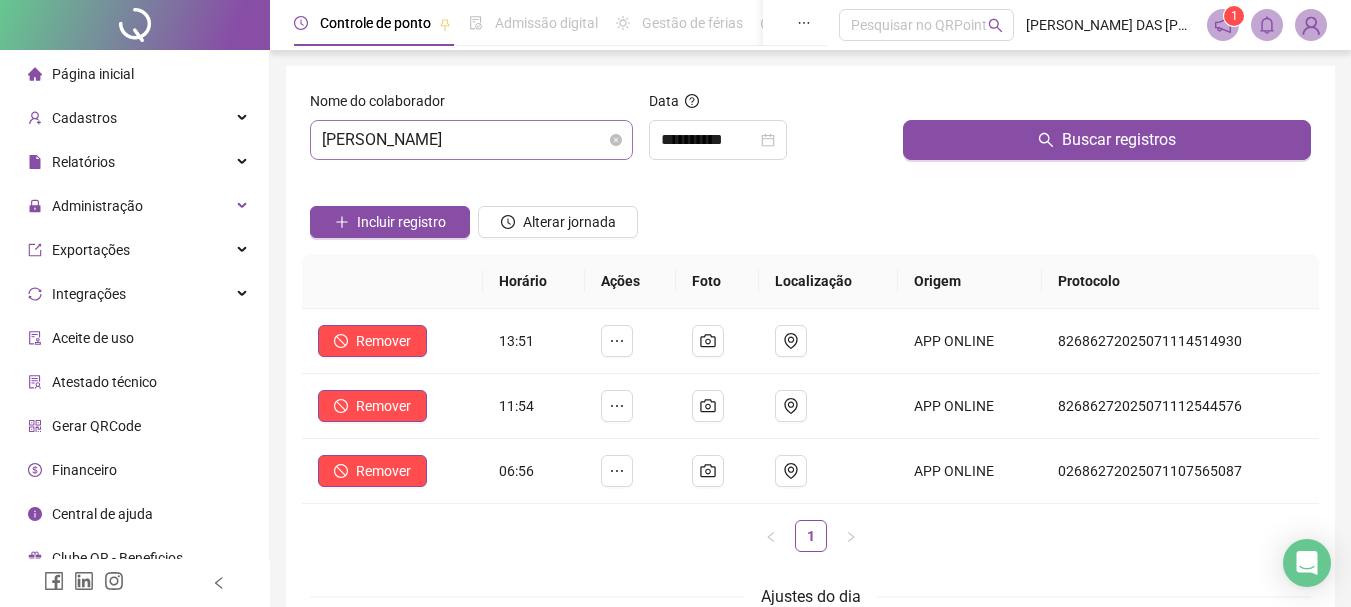 click on "[PERSON_NAME]" at bounding box center (471, 140) 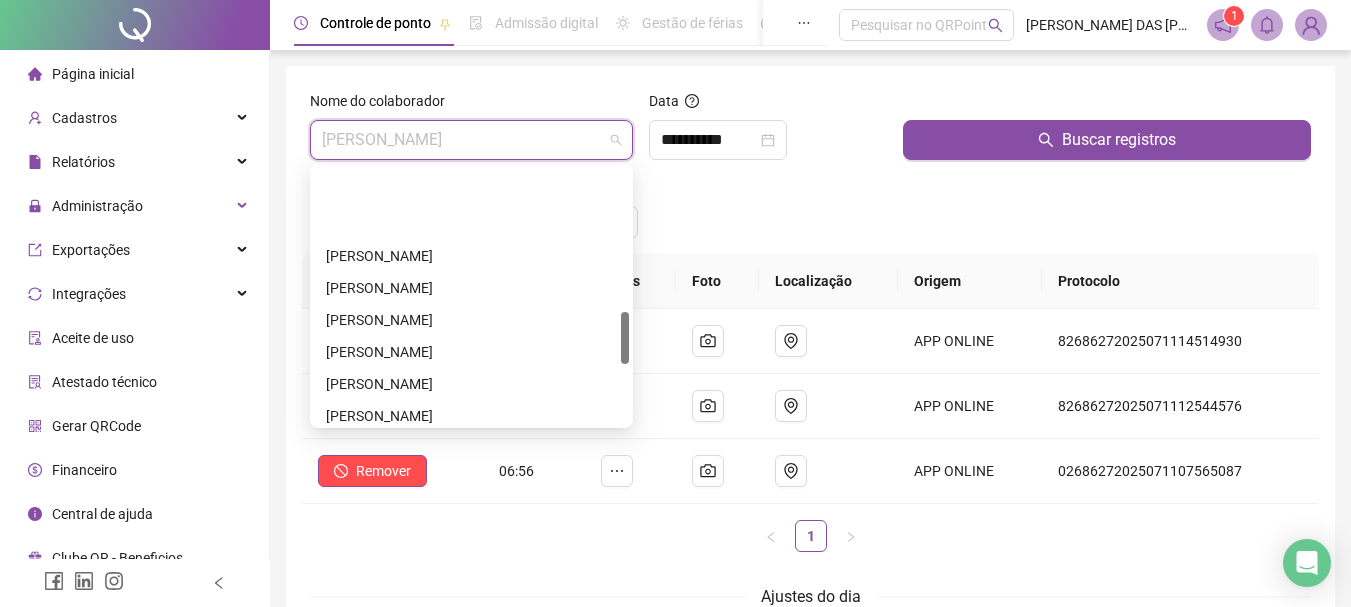 scroll, scrollTop: 700, scrollLeft: 0, axis: vertical 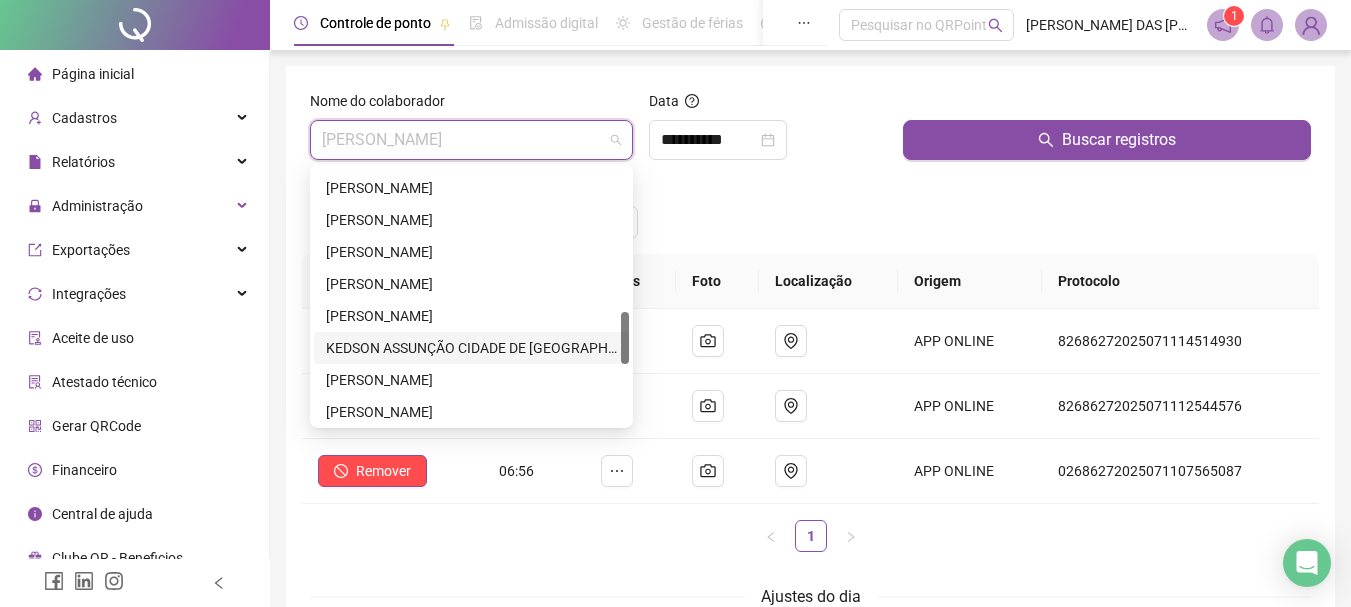 click on "KEDSON ASSUNÇÃO CIDADE DE [GEOGRAPHIC_DATA]" at bounding box center [471, 348] 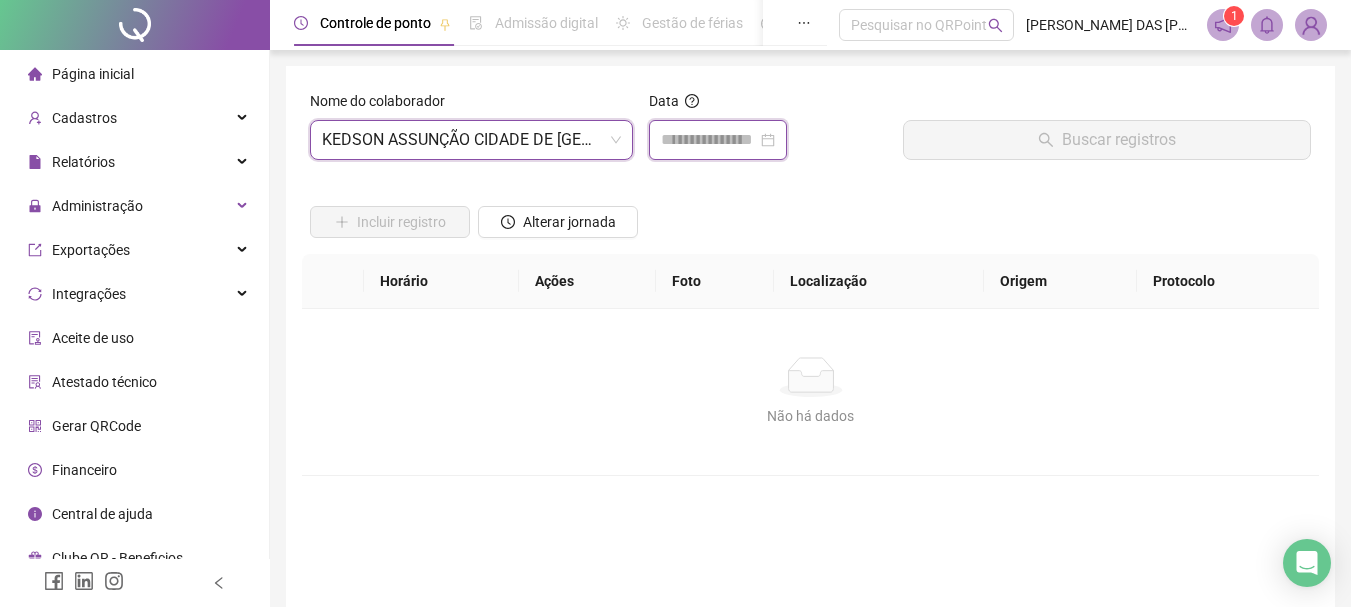 click at bounding box center (709, 140) 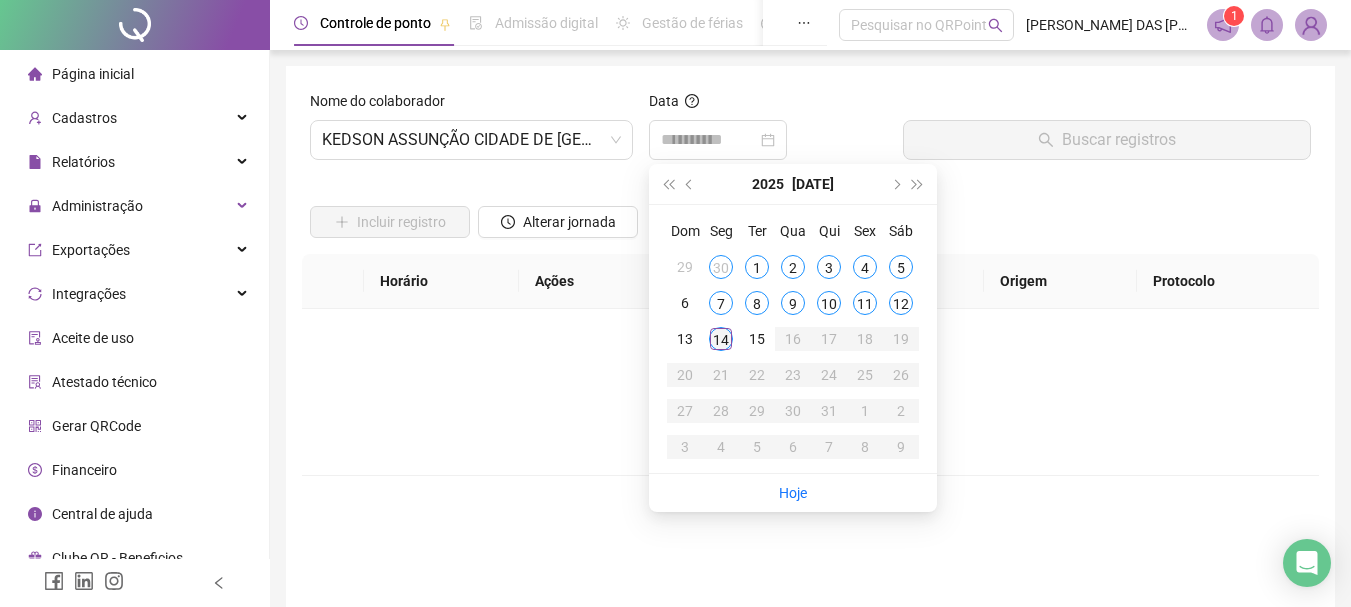 click on "14" at bounding box center [721, 339] 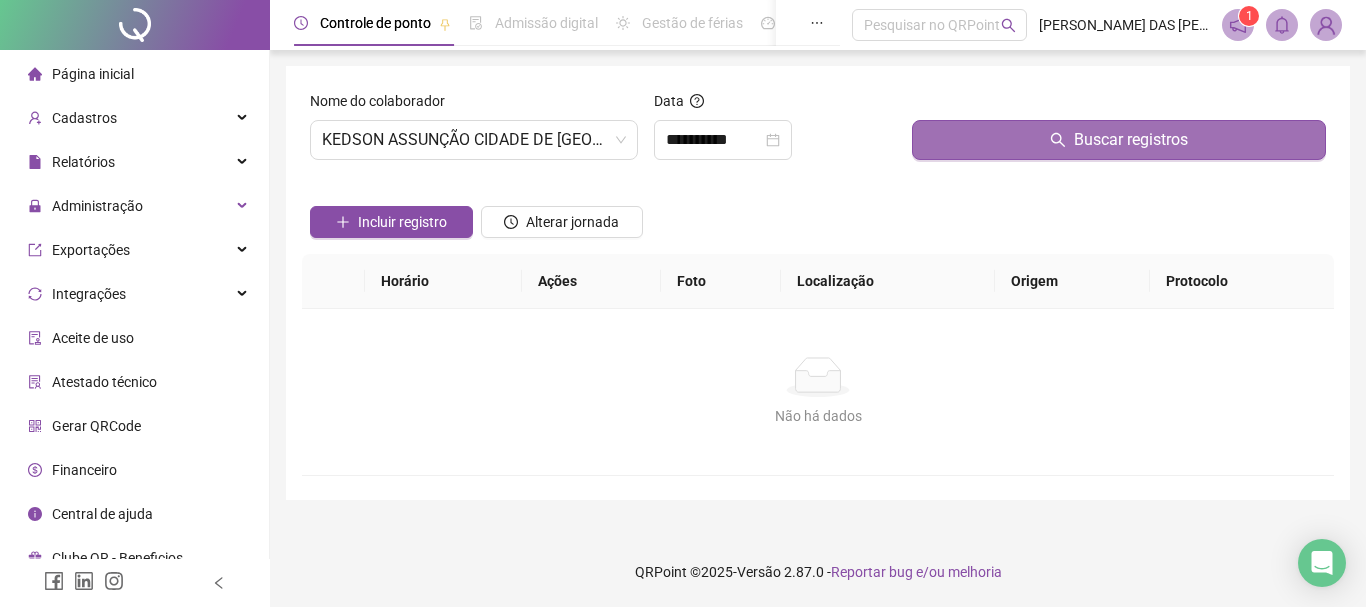 click on "Buscar registros" at bounding box center (1119, 140) 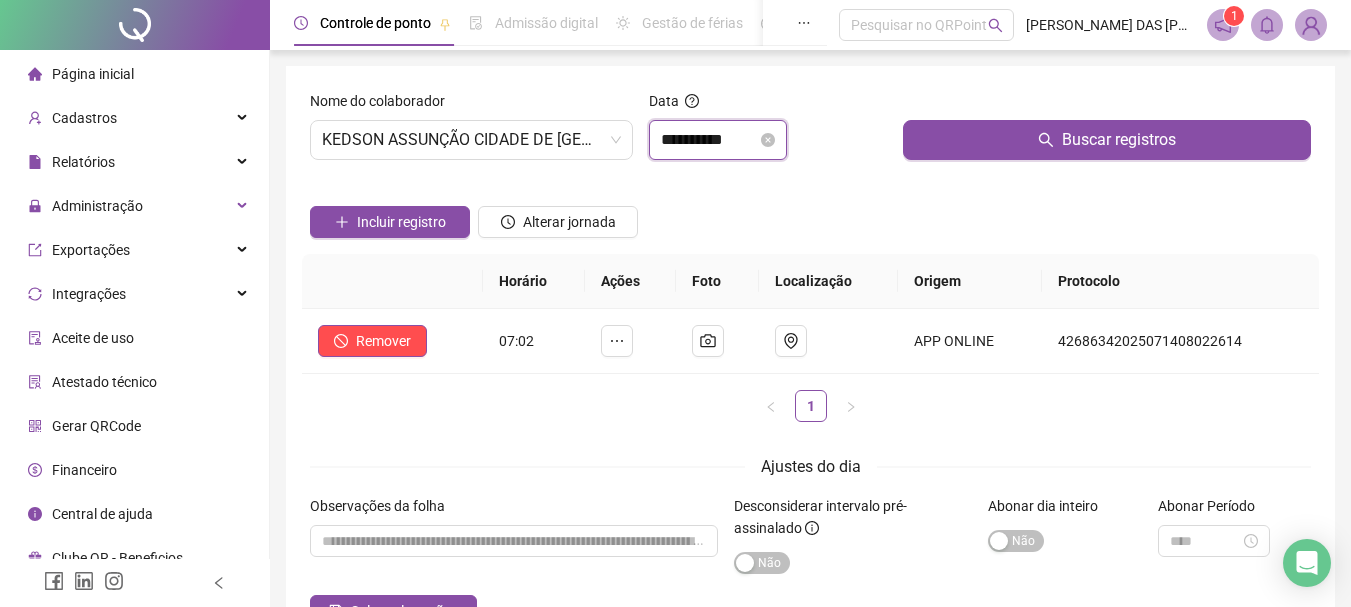 click on "**********" at bounding box center [709, 140] 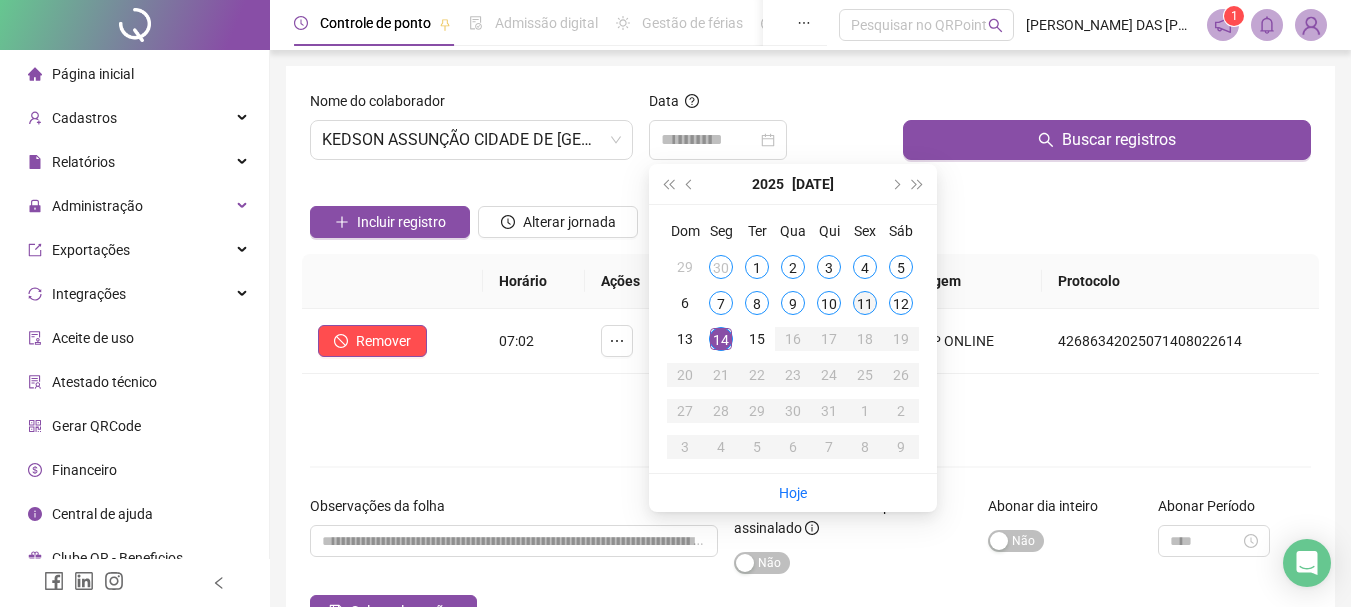 click on "11" at bounding box center [865, 303] 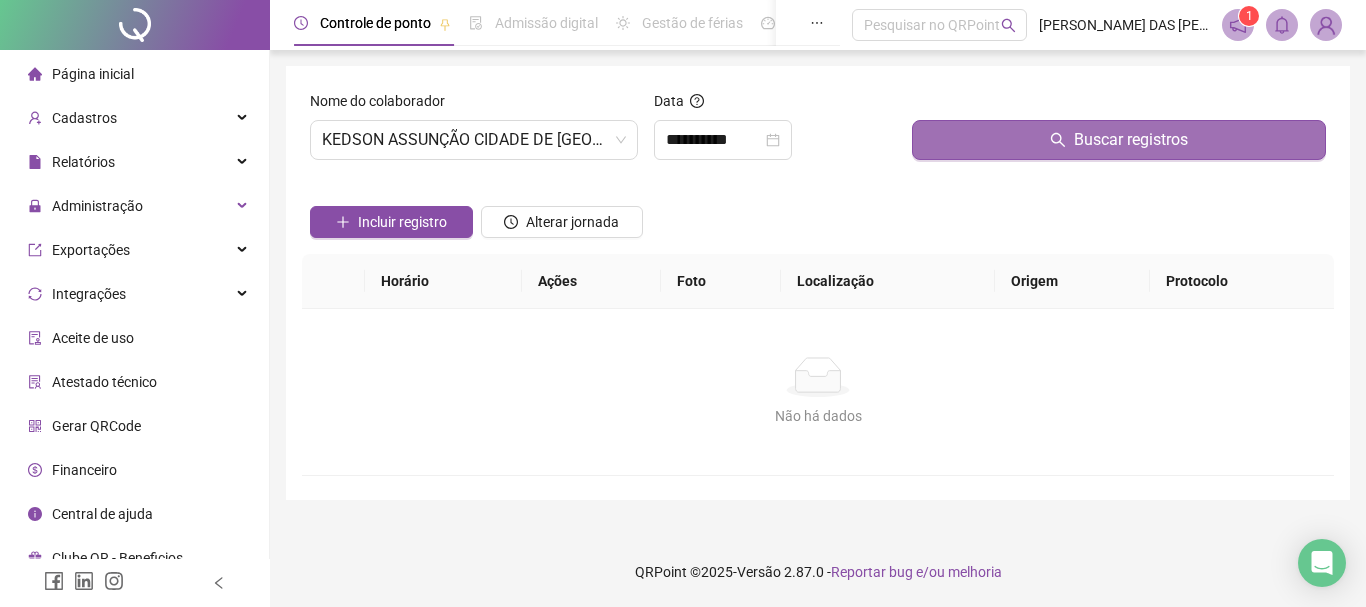 click on "Buscar registros" at bounding box center (1131, 140) 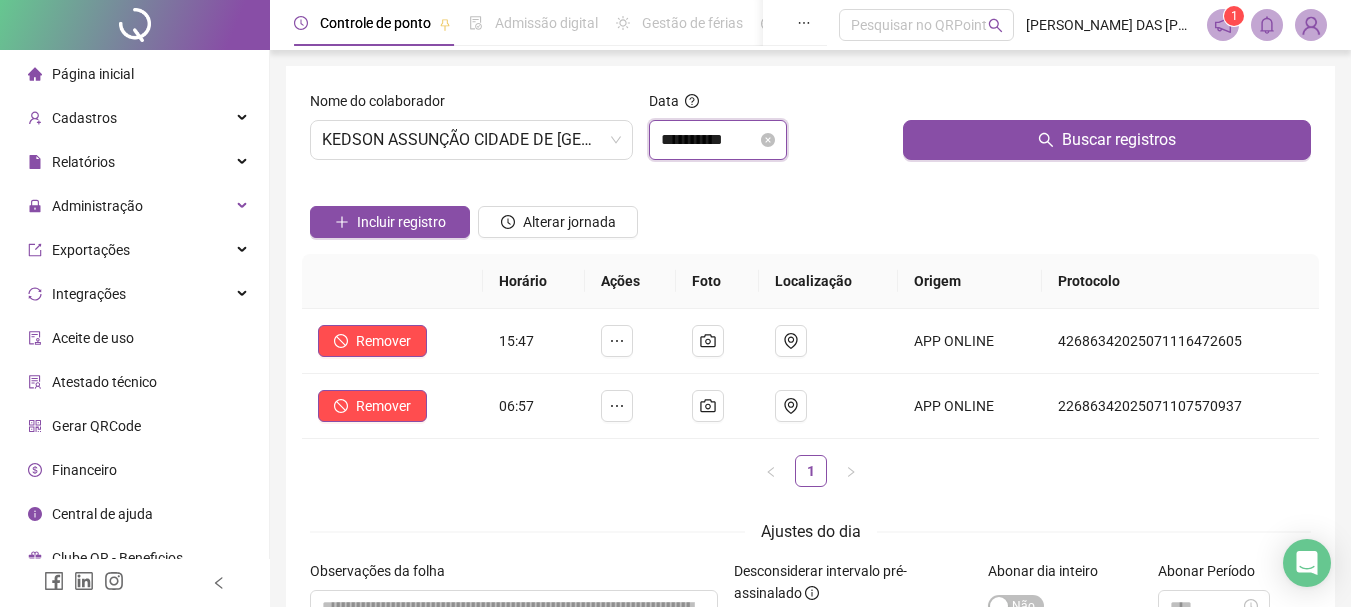 click on "**********" at bounding box center (709, 140) 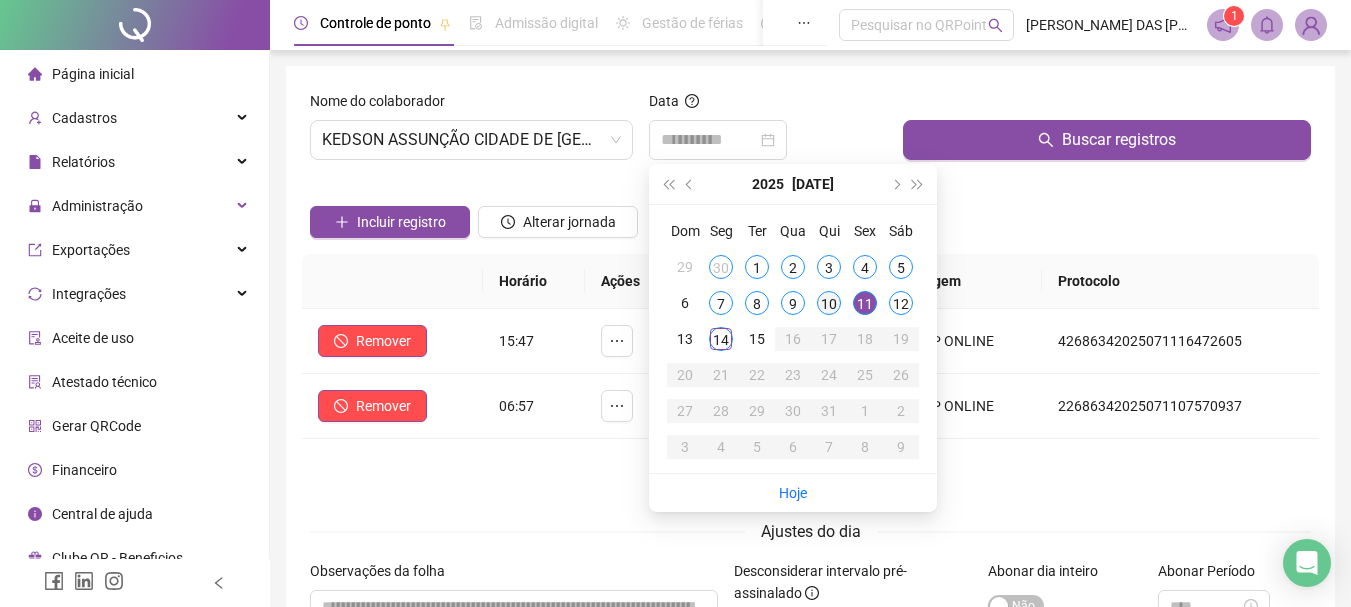 drag, startPoint x: 827, startPoint y: 308, endPoint x: 836, endPoint y: 296, distance: 15 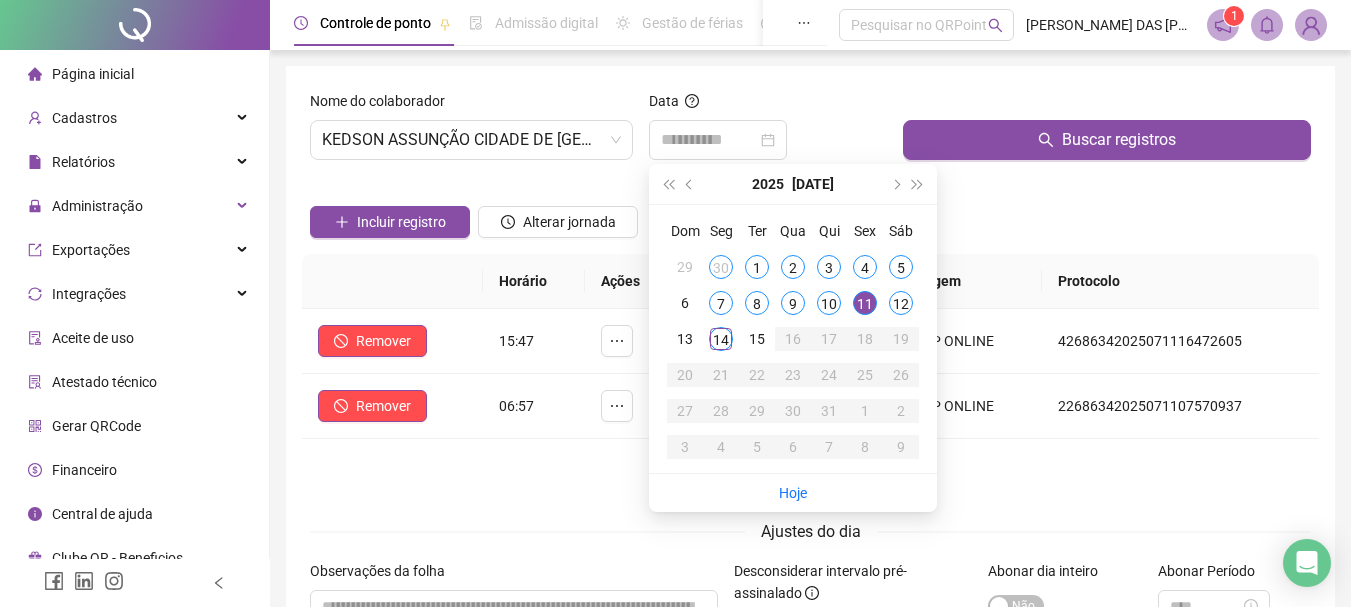 click on "10" at bounding box center [829, 303] 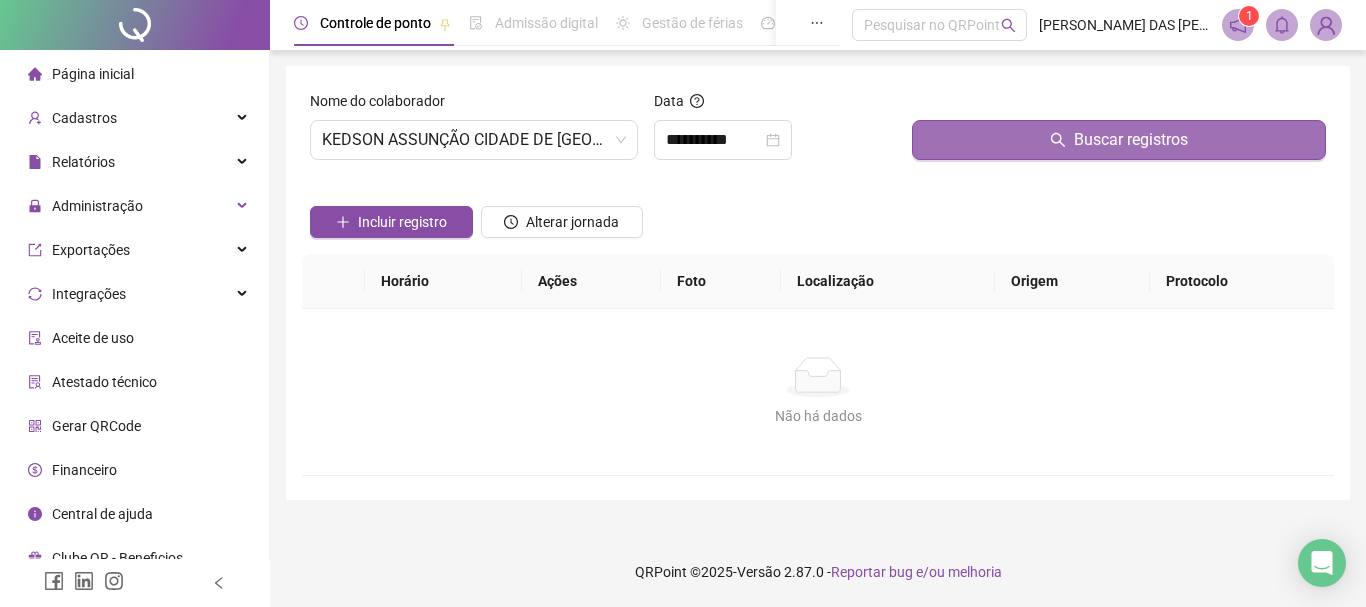 click on "Buscar registros" at bounding box center (1131, 140) 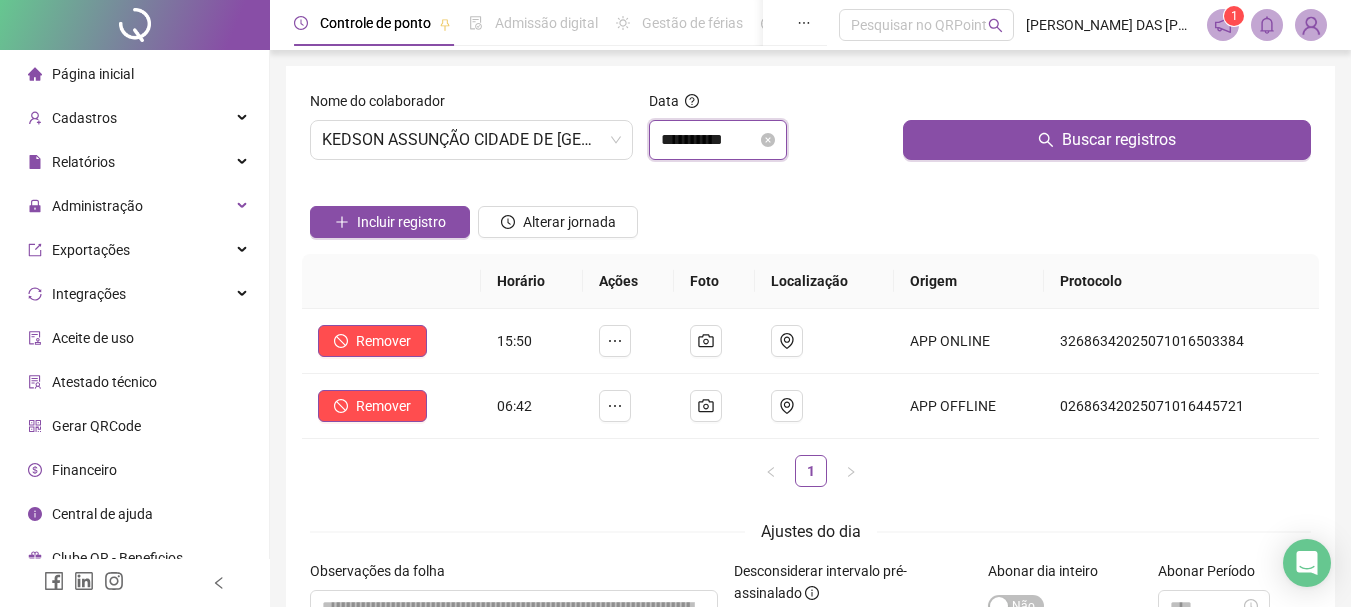 click on "**********" at bounding box center [709, 140] 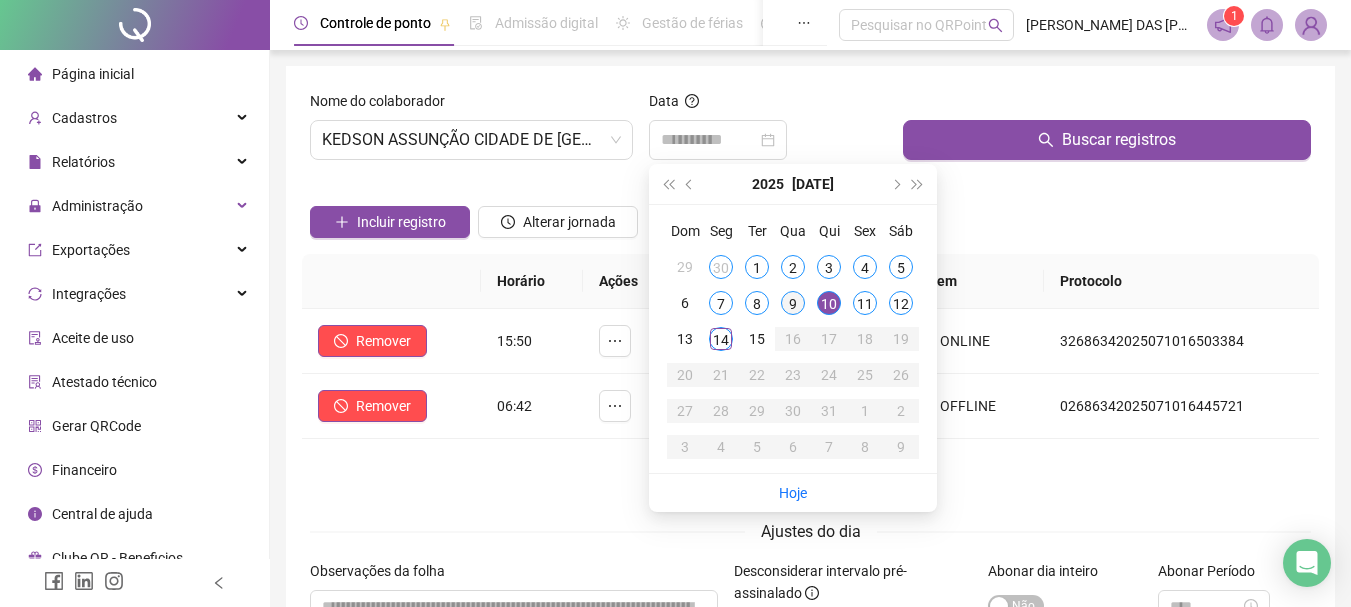 click on "9" at bounding box center (793, 303) 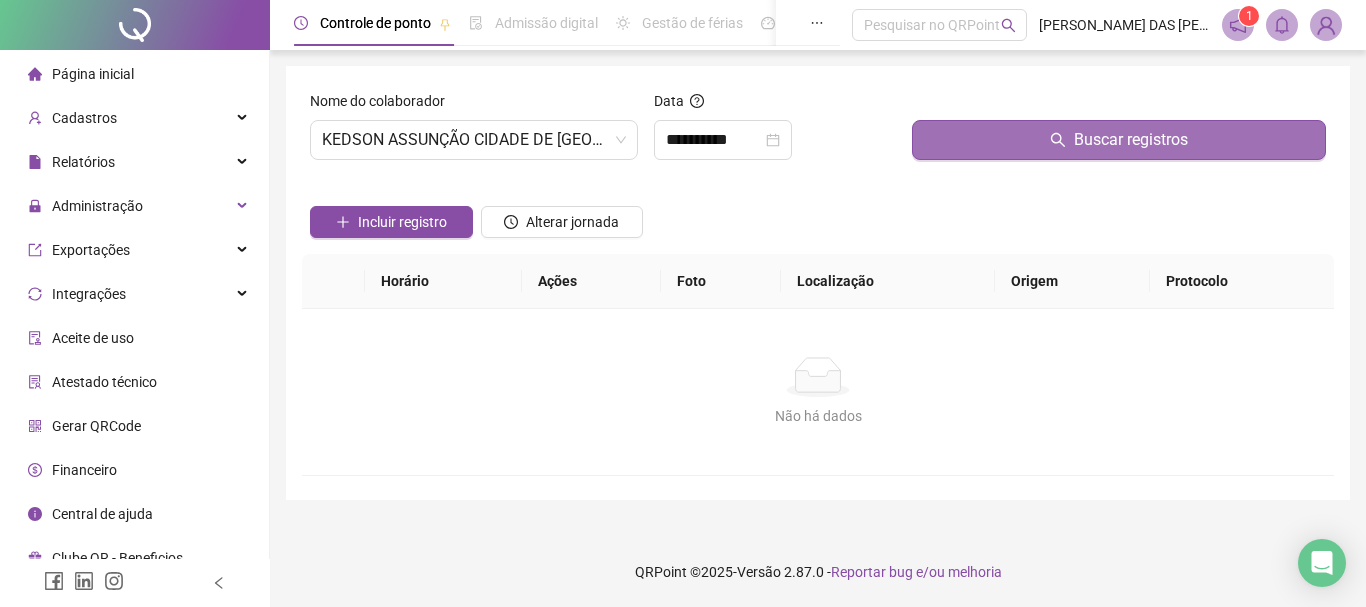 click on "Buscar registros" at bounding box center [1119, 140] 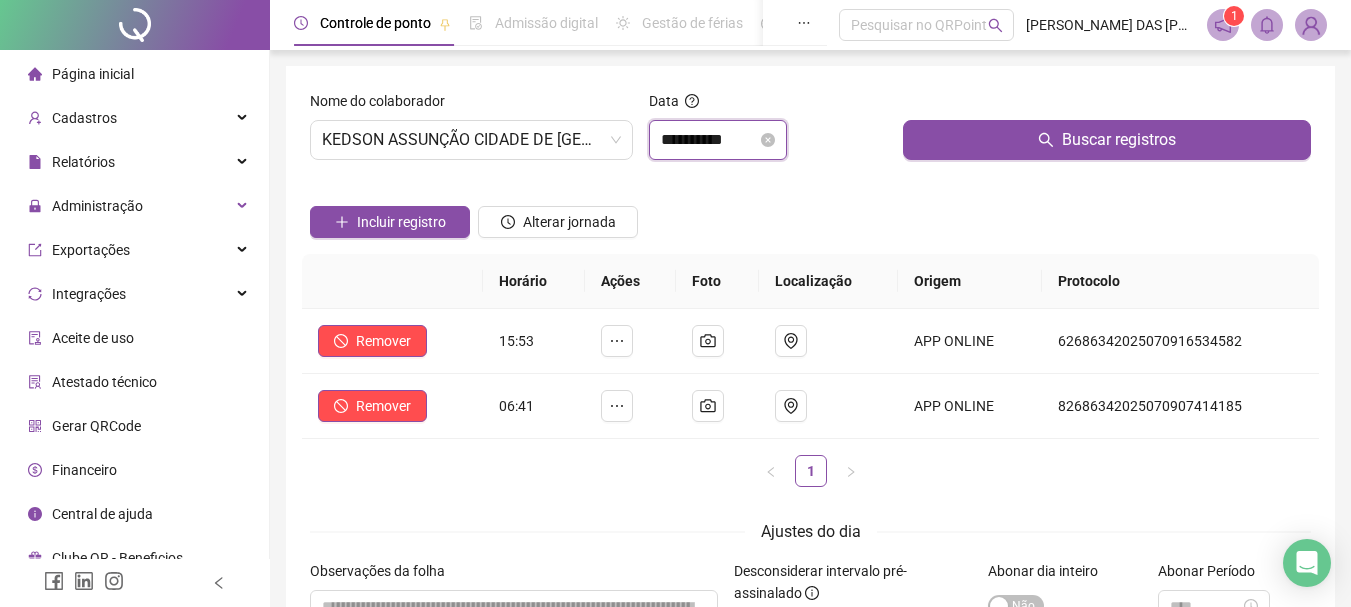 click on "**********" at bounding box center [709, 140] 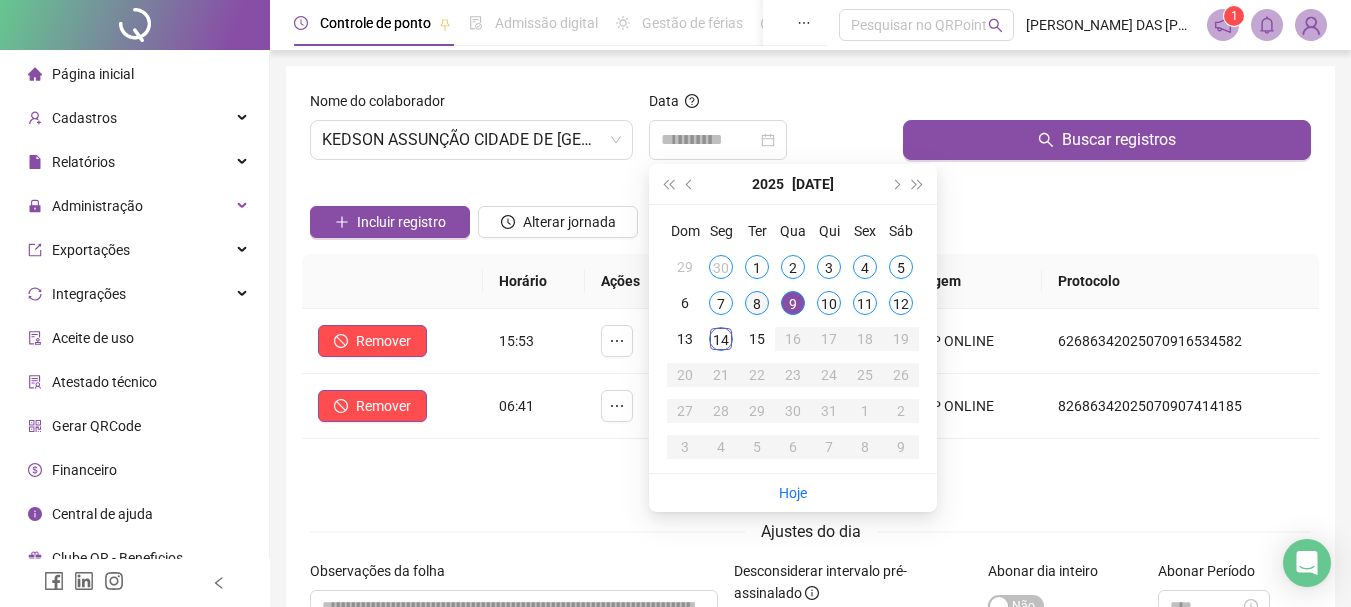 click on "8" at bounding box center [757, 303] 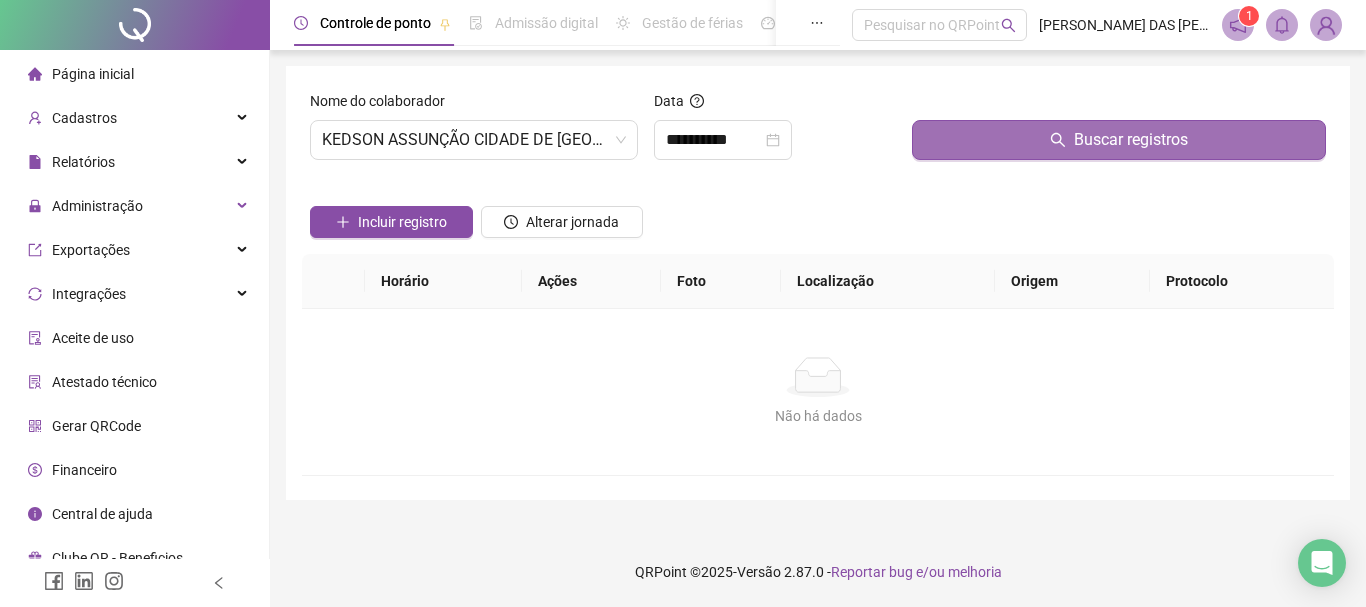 click on "Buscar registros" at bounding box center [1131, 140] 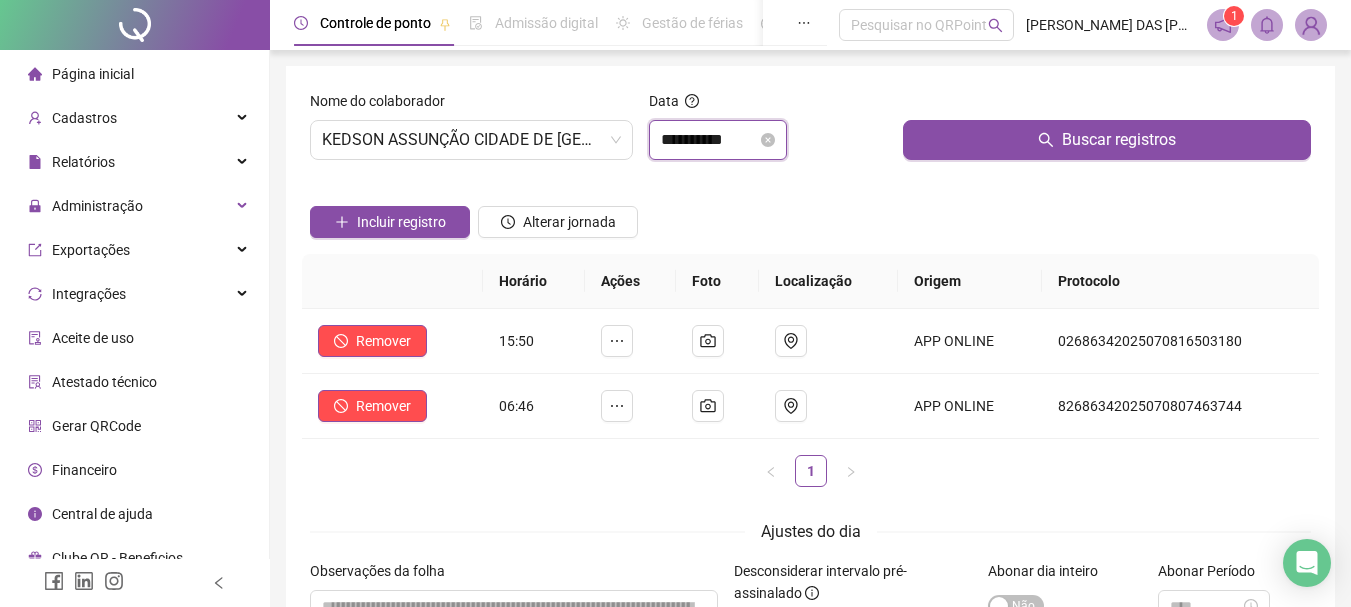 click on "**********" at bounding box center (709, 140) 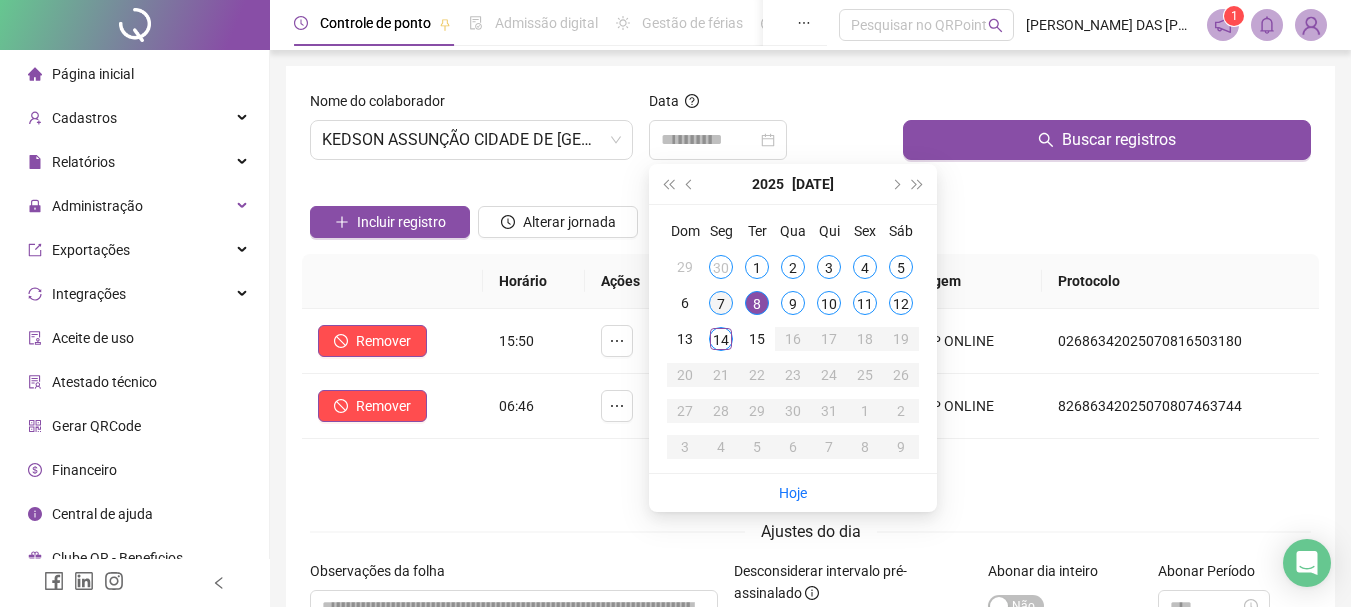 click on "7" at bounding box center [721, 303] 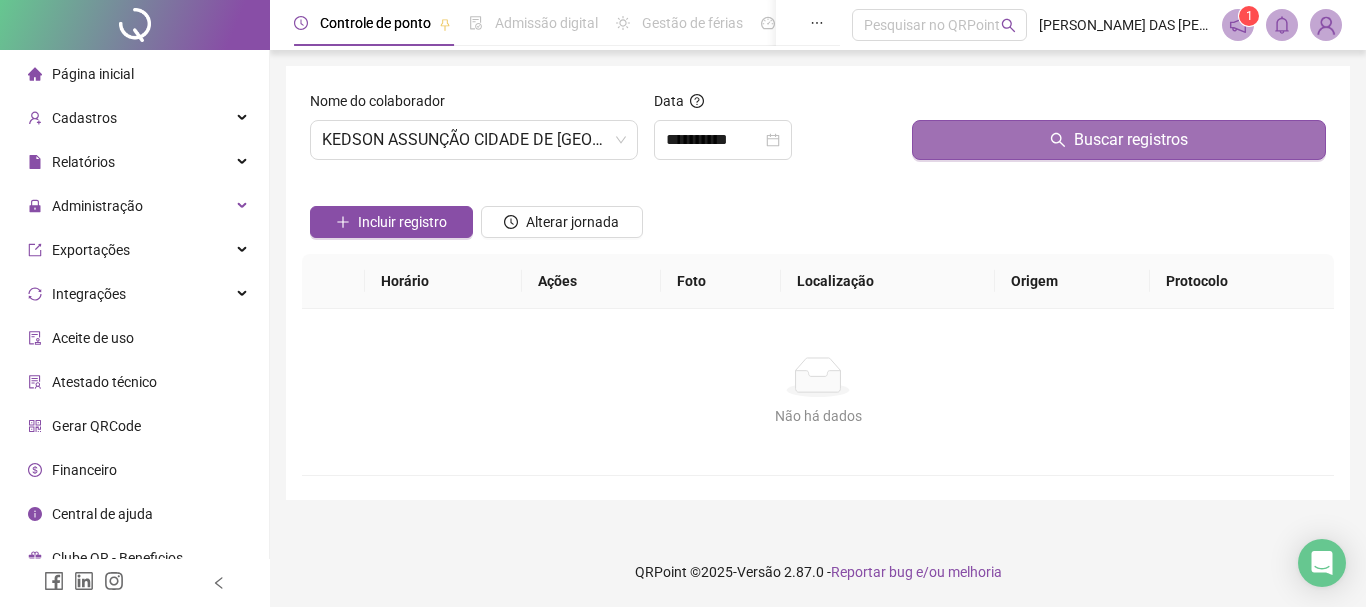 click on "Buscar registros" at bounding box center [1131, 140] 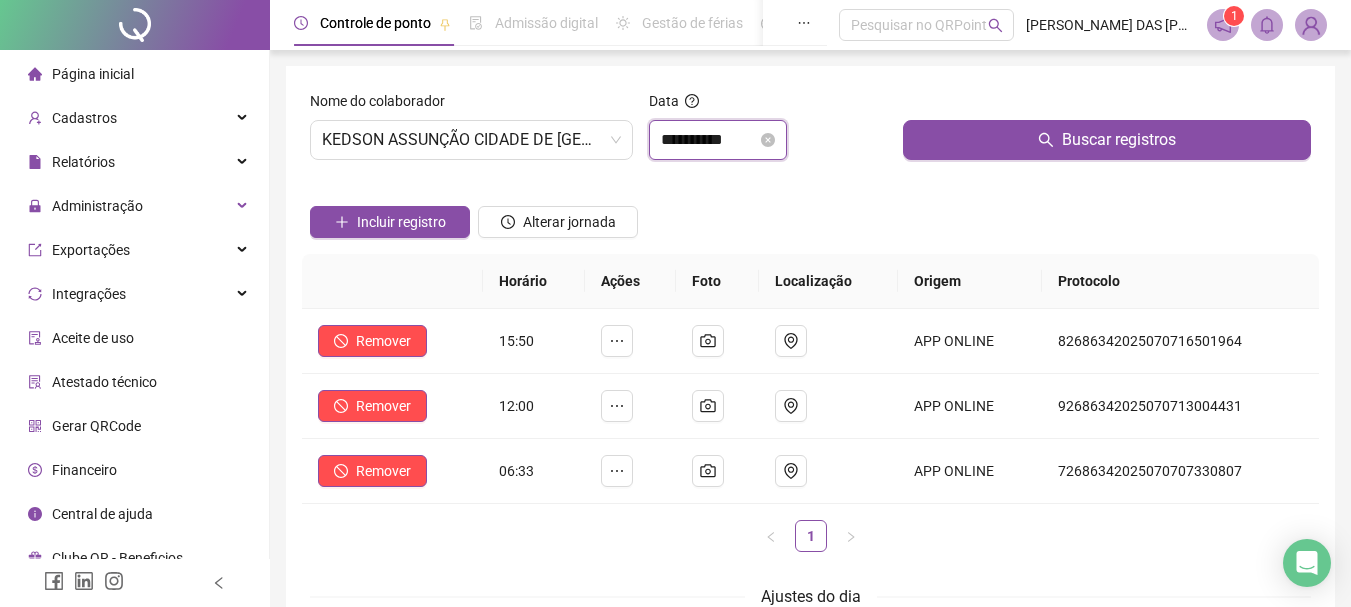 click on "**********" at bounding box center [709, 140] 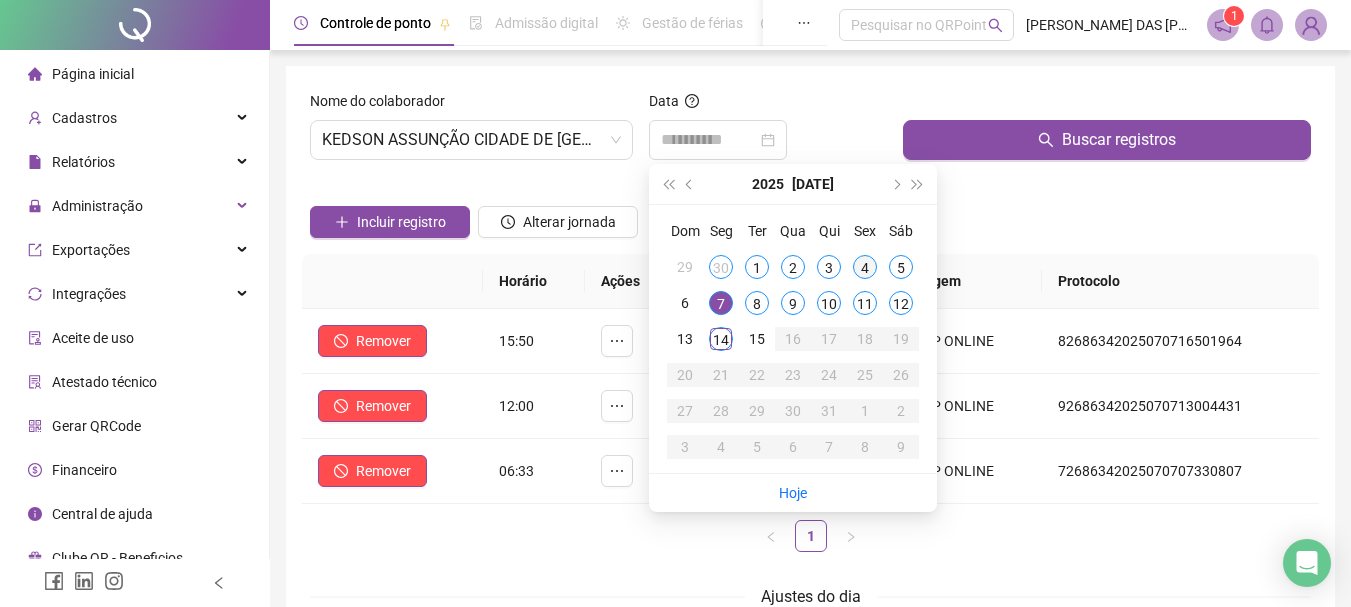 click on "4" at bounding box center (865, 267) 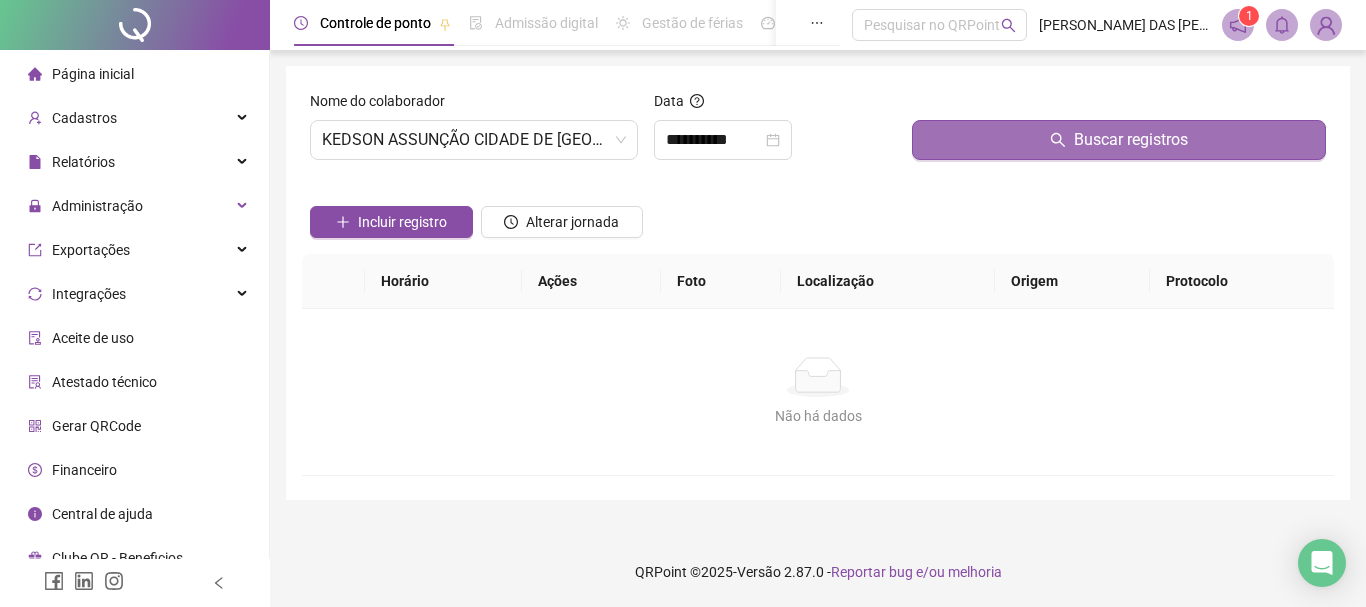 click on "Buscar registros" at bounding box center (1119, 140) 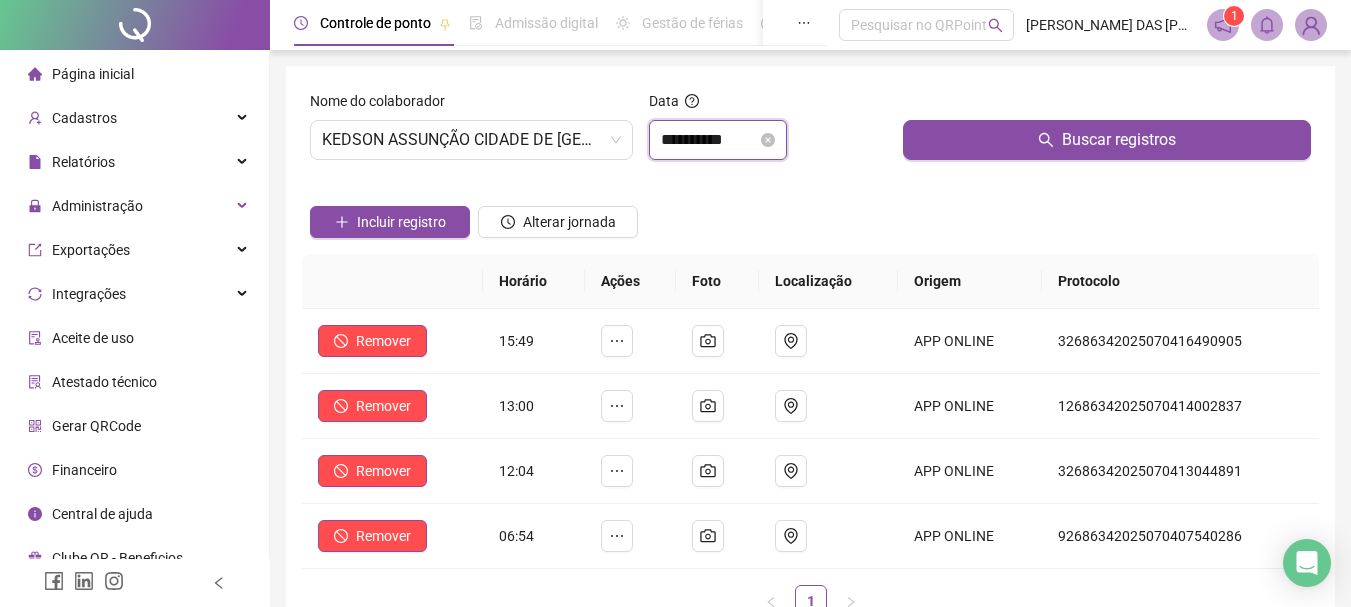 click on "**********" at bounding box center [709, 140] 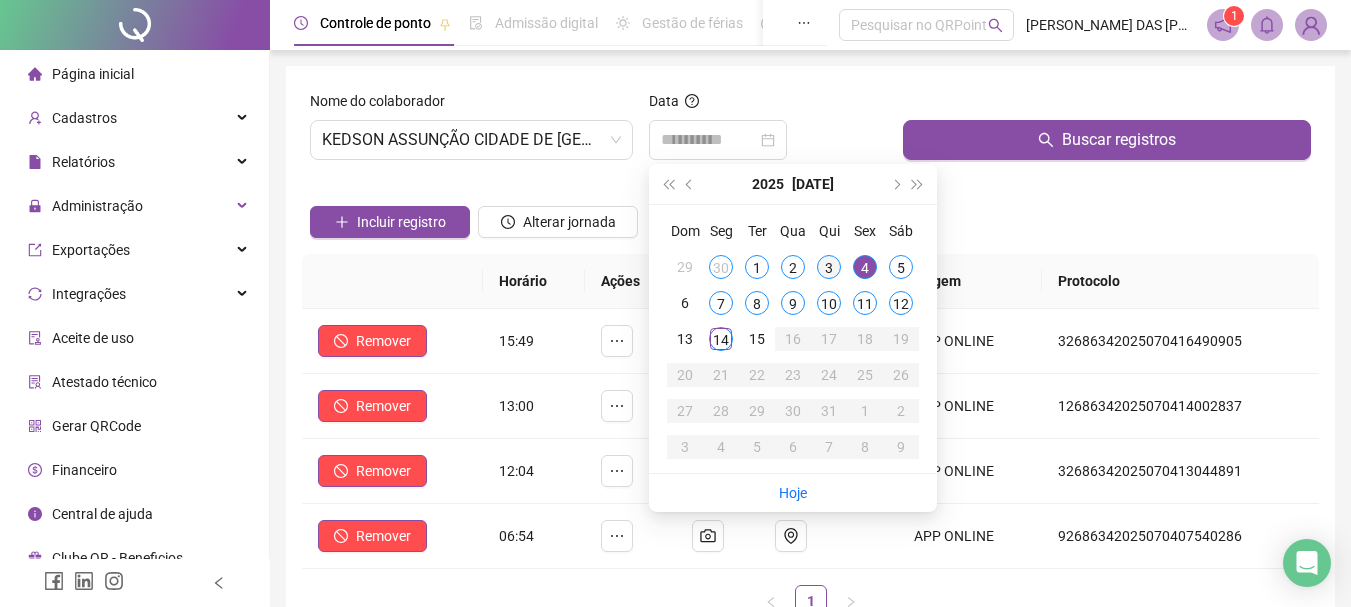 click on "3" at bounding box center (829, 267) 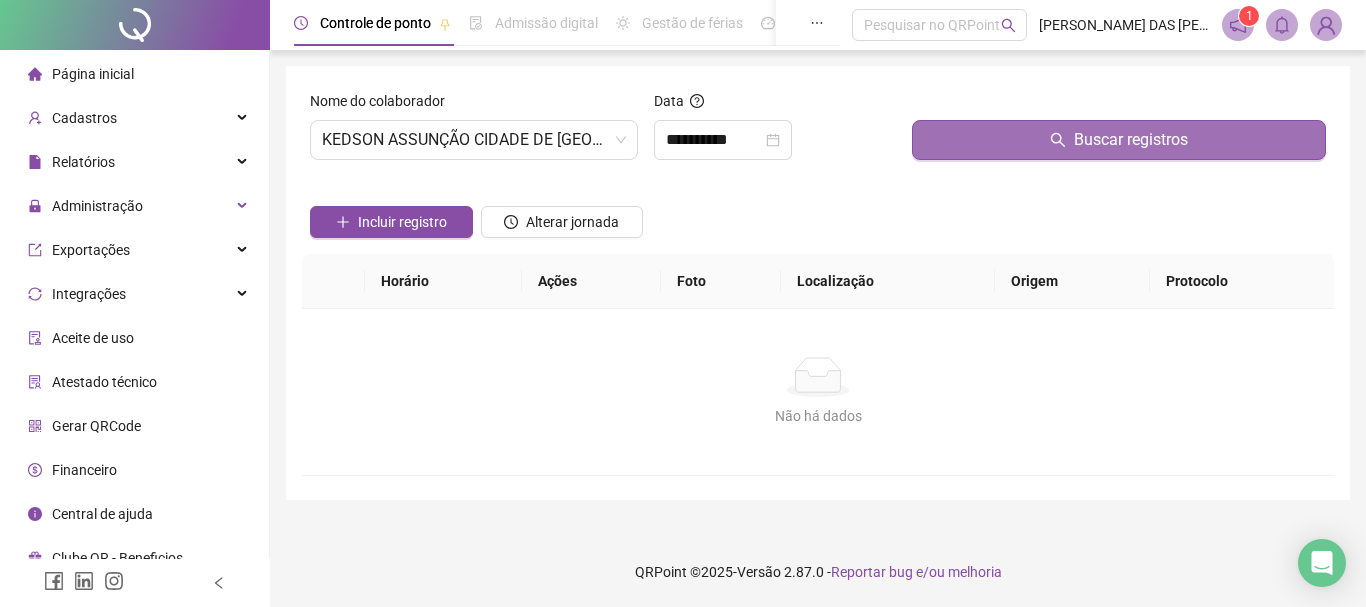 click on "Buscar registros" at bounding box center (1119, 140) 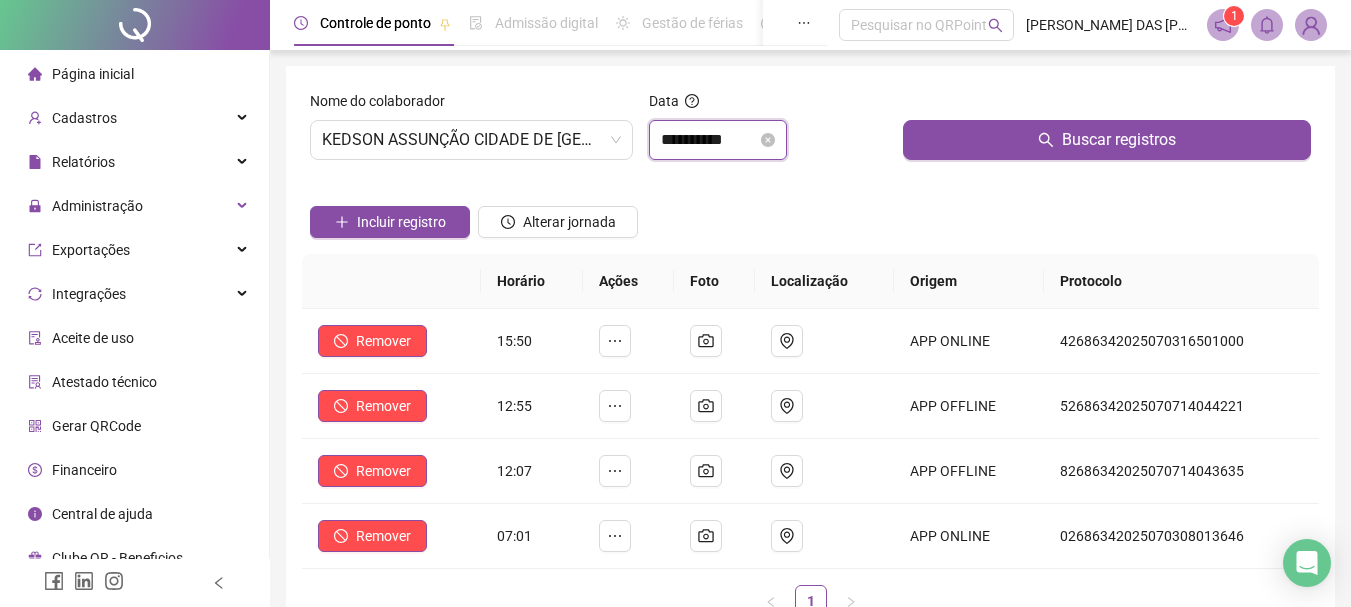 click on "**********" at bounding box center (709, 140) 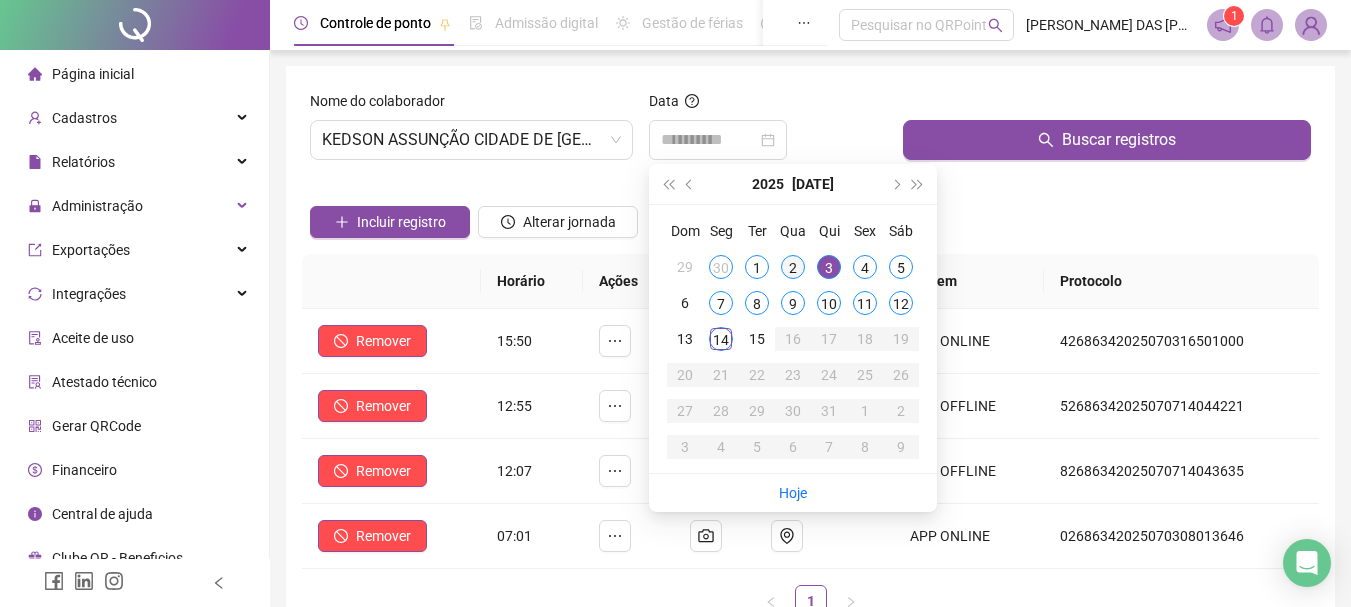 click on "2" at bounding box center (793, 267) 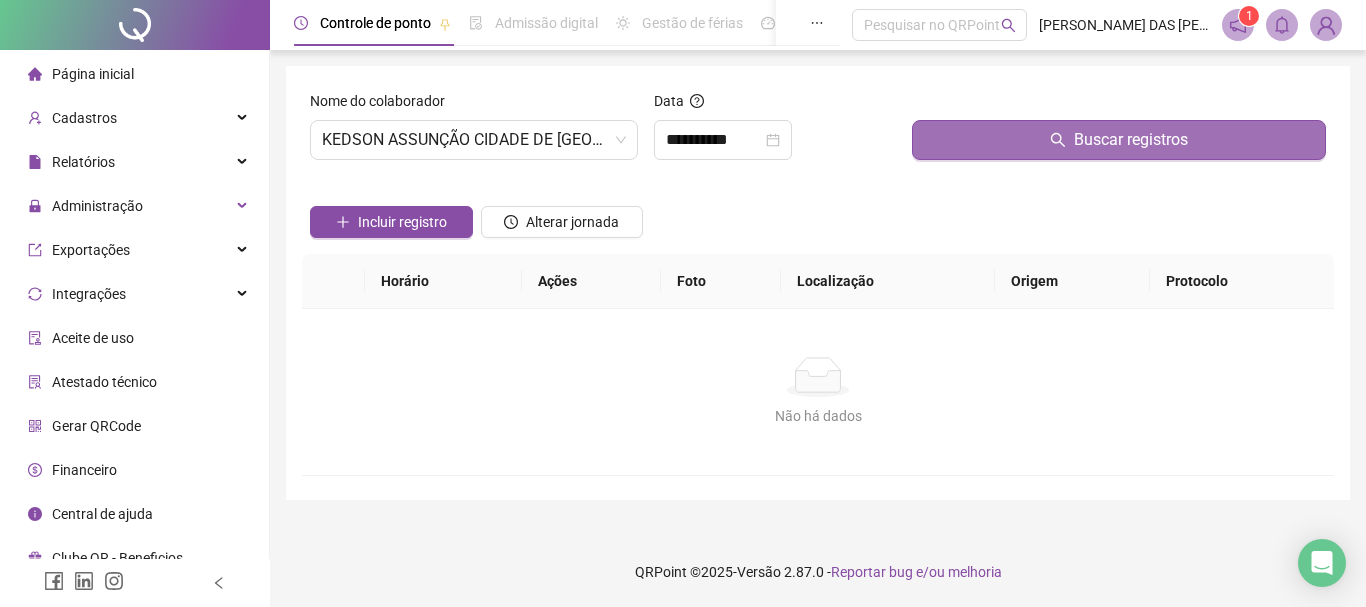 click 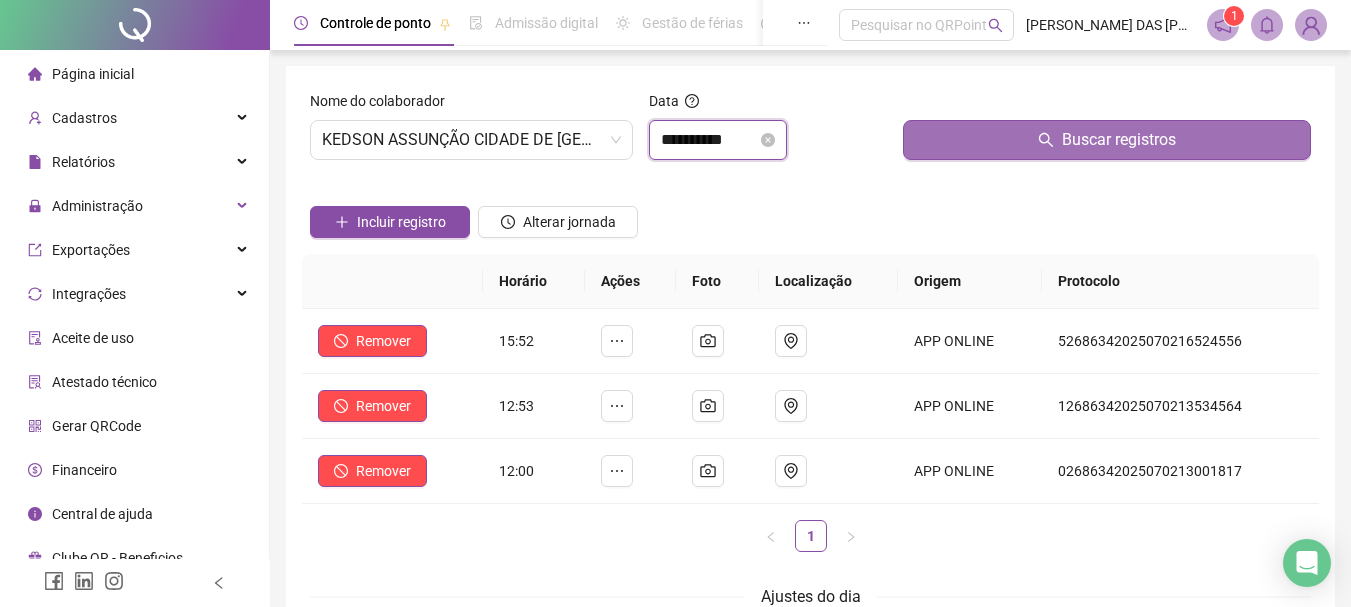 click on "**********" at bounding box center [709, 140] 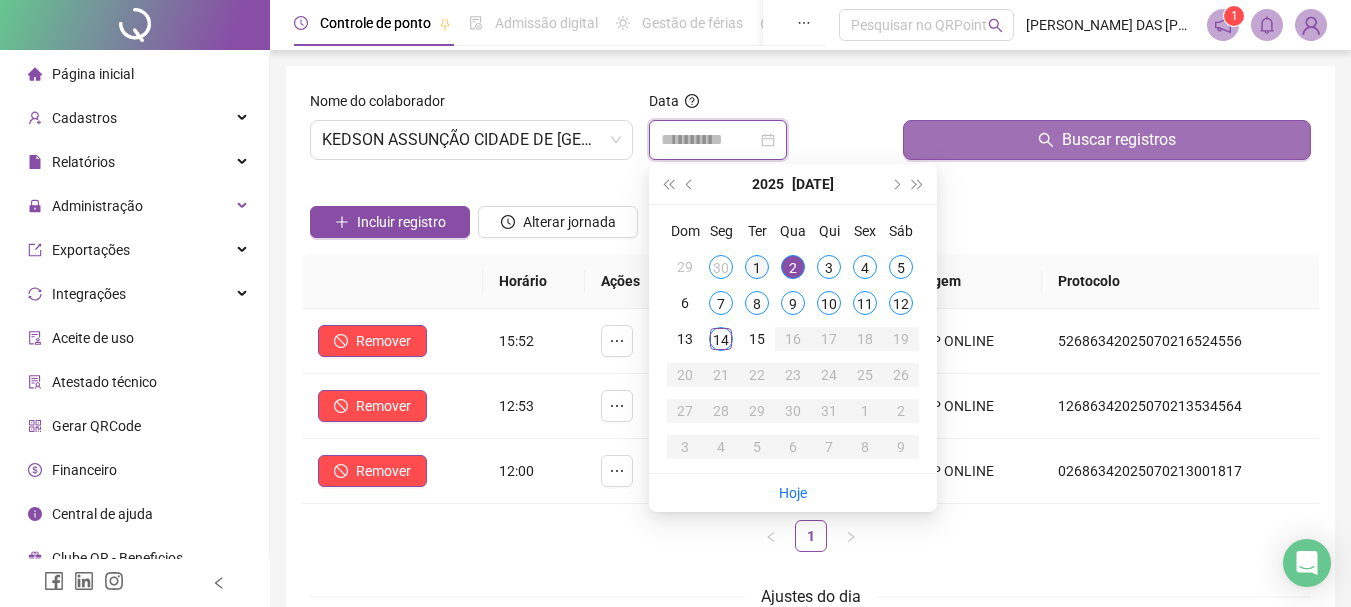 type on "**********" 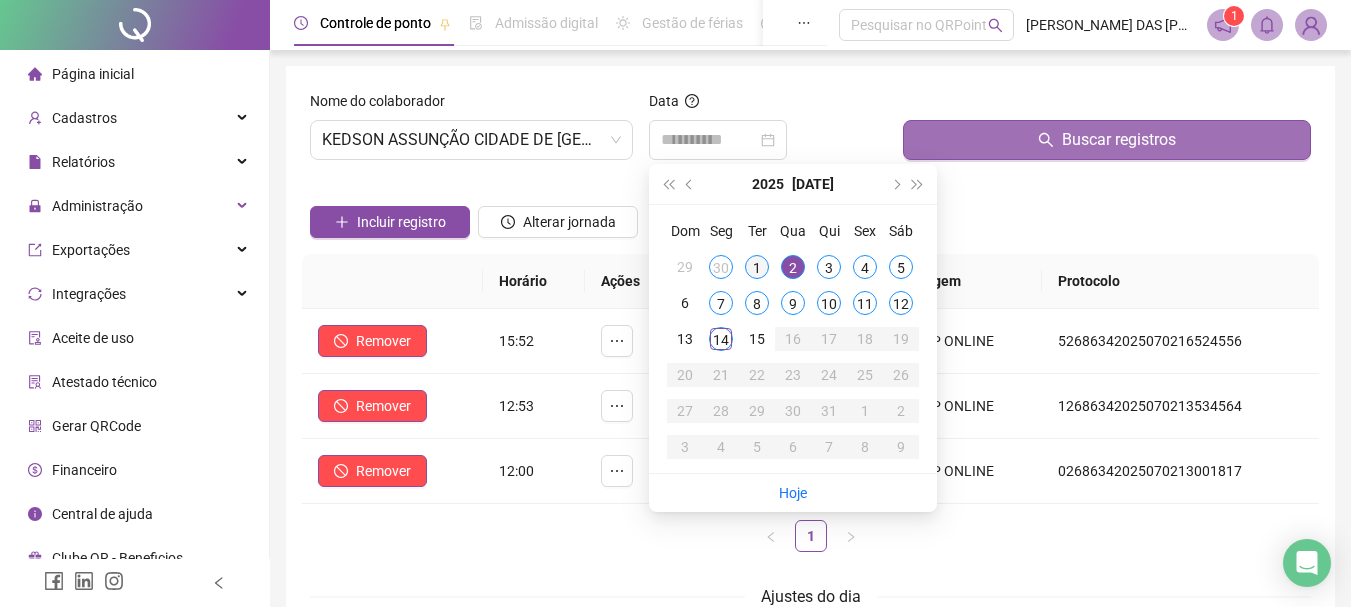 click on "1" at bounding box center [757, 267] 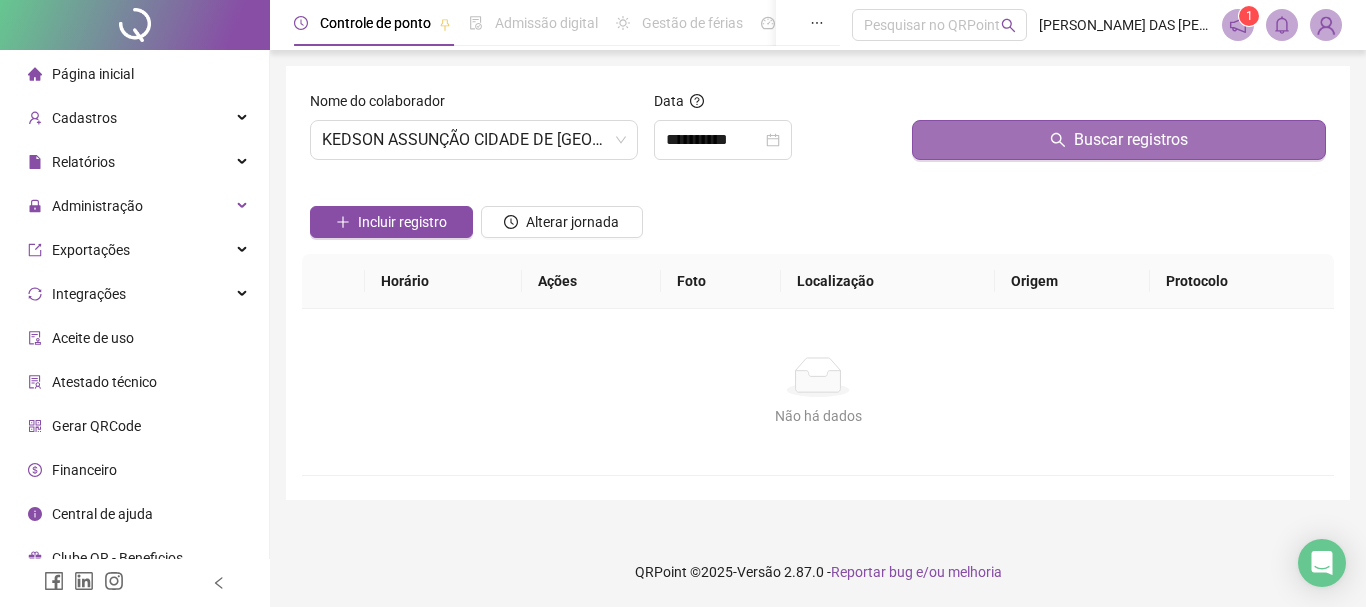 click on "Buscar registros" at bounding box center [1119, 140] 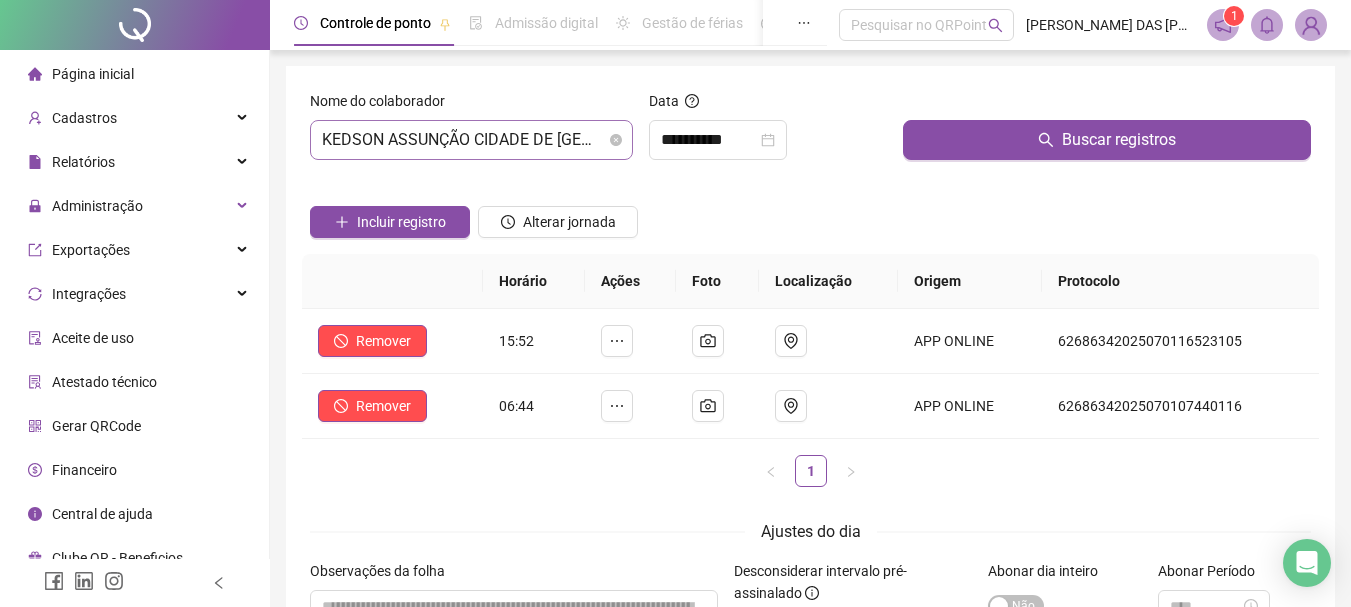 click on "KEDSON ASSUNÇÃO CIDADE DE [GEOGRAPHIC_DATA]" at bounding box center [471, 140] 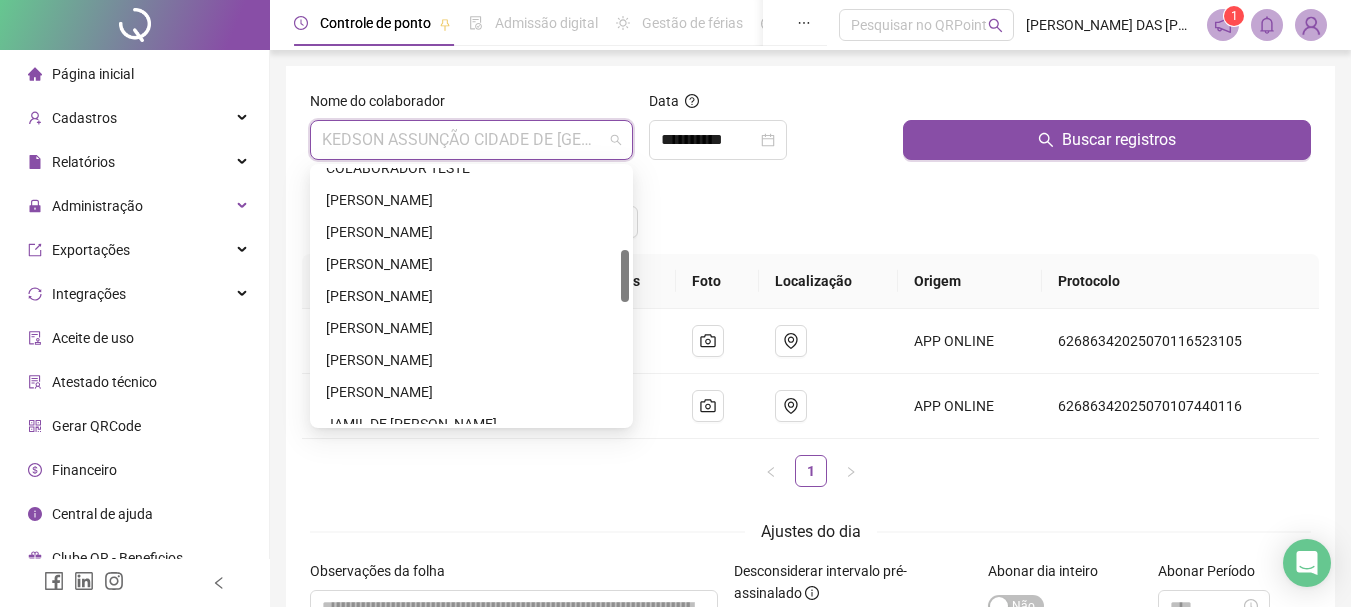 scroll, scrollTop: 300, scrollLeft: 0, axis: vertical 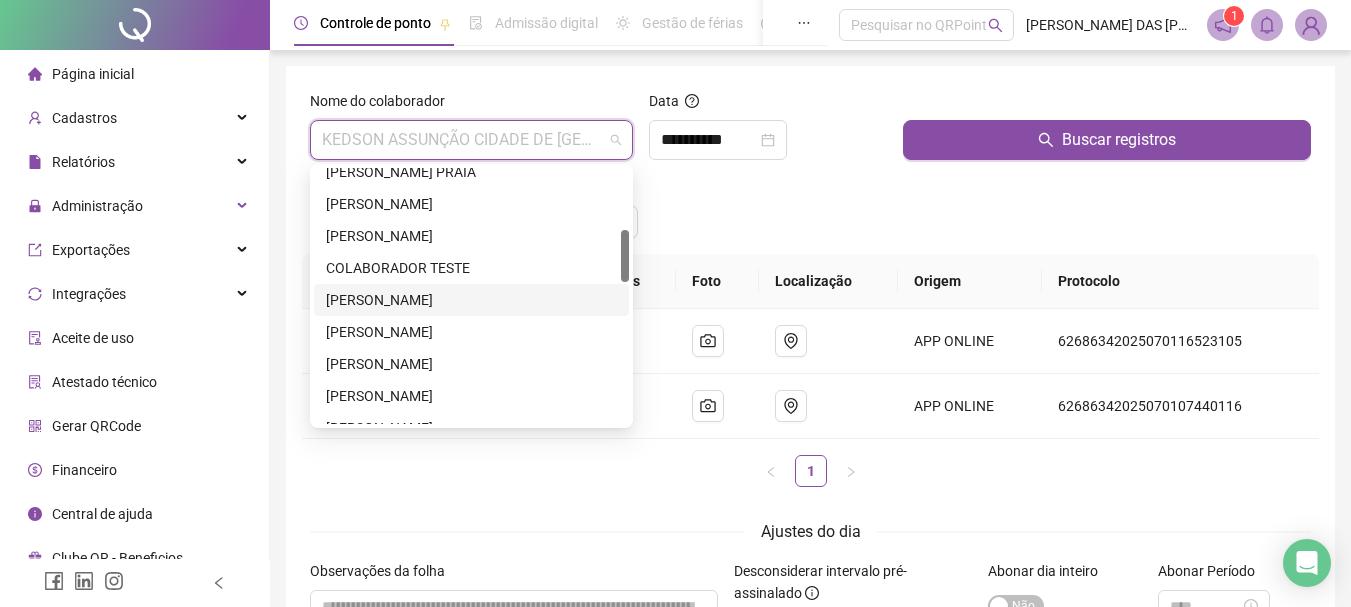 click on "[PERSON_NAME]" at bounding box center (471, 300) 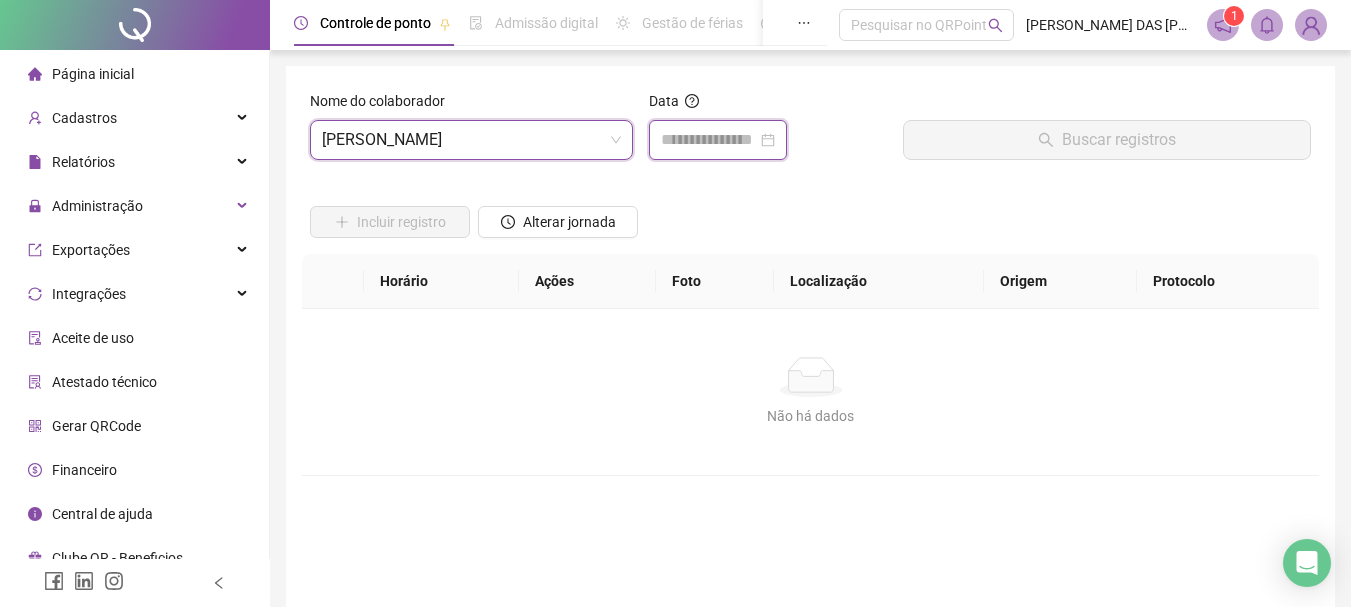 click at bounding box center (709, 140) 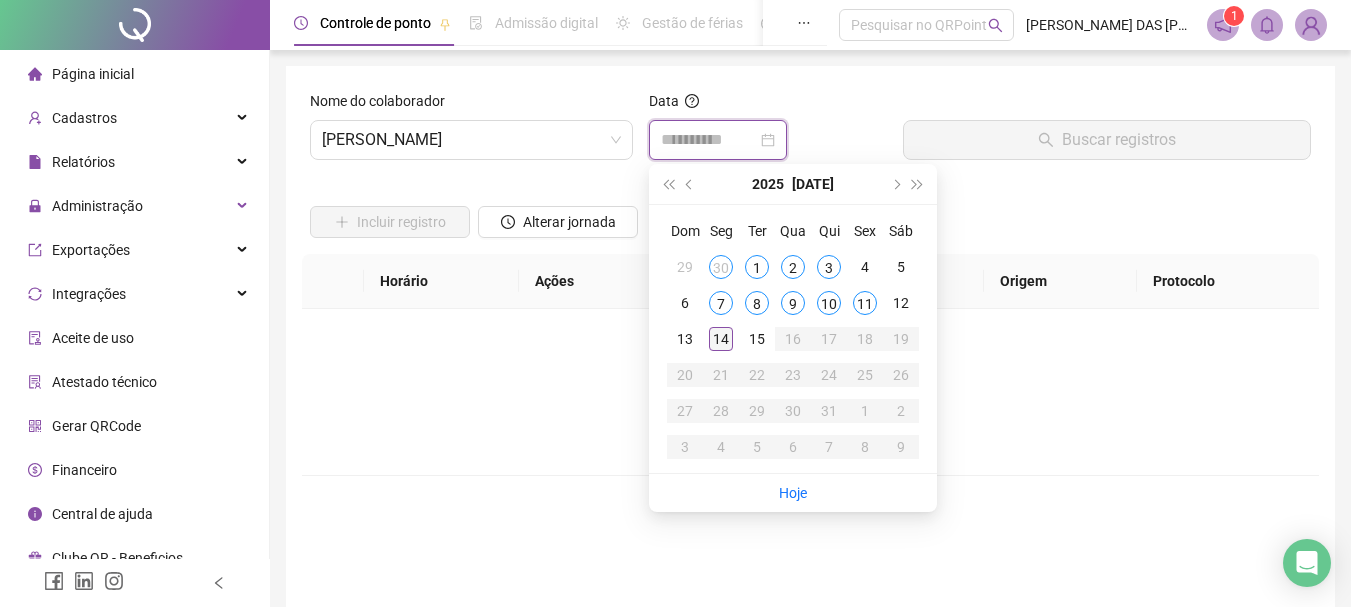 type on "**********" 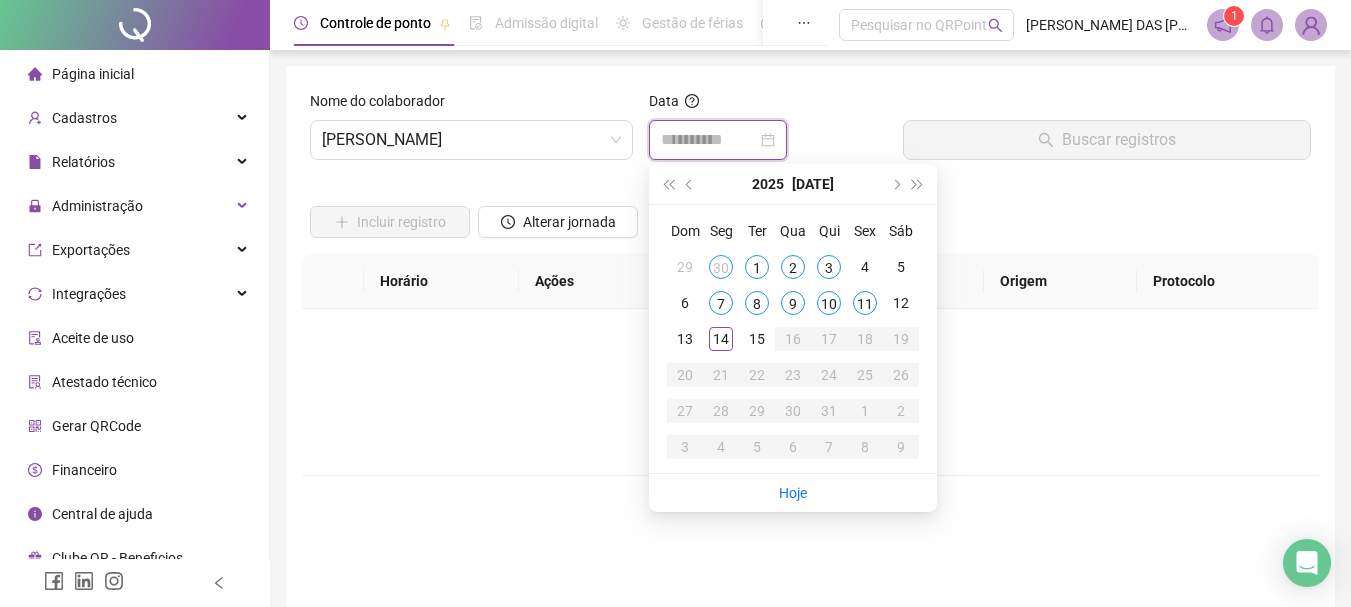 type on "**********" 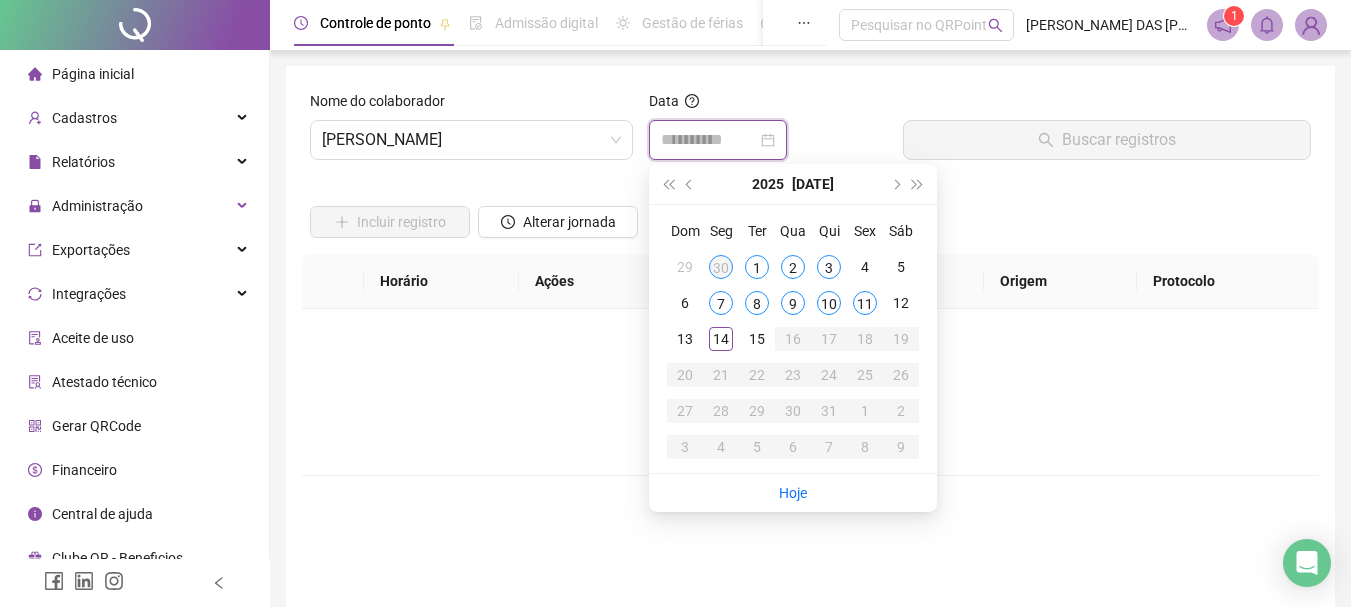 type on "**********" 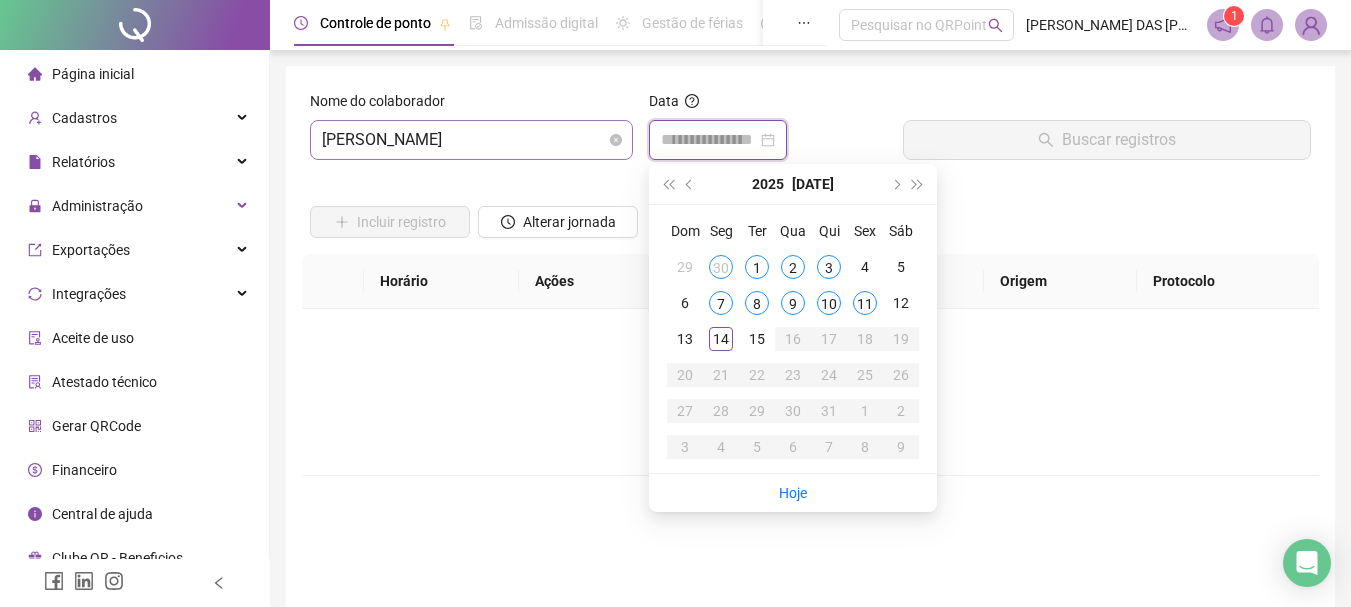 click on "[PERSON_NAME]" at bounding box center [471, 140] 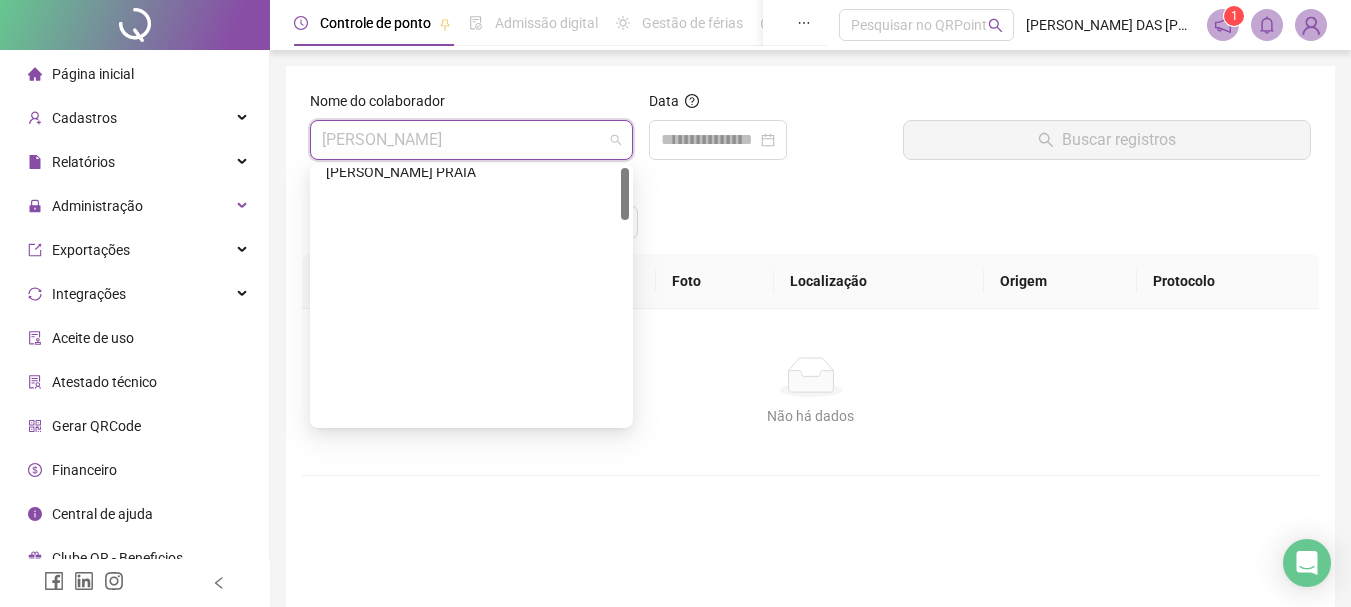 scroll, scrollTop: 0, scrollLeft: 0, axis: both 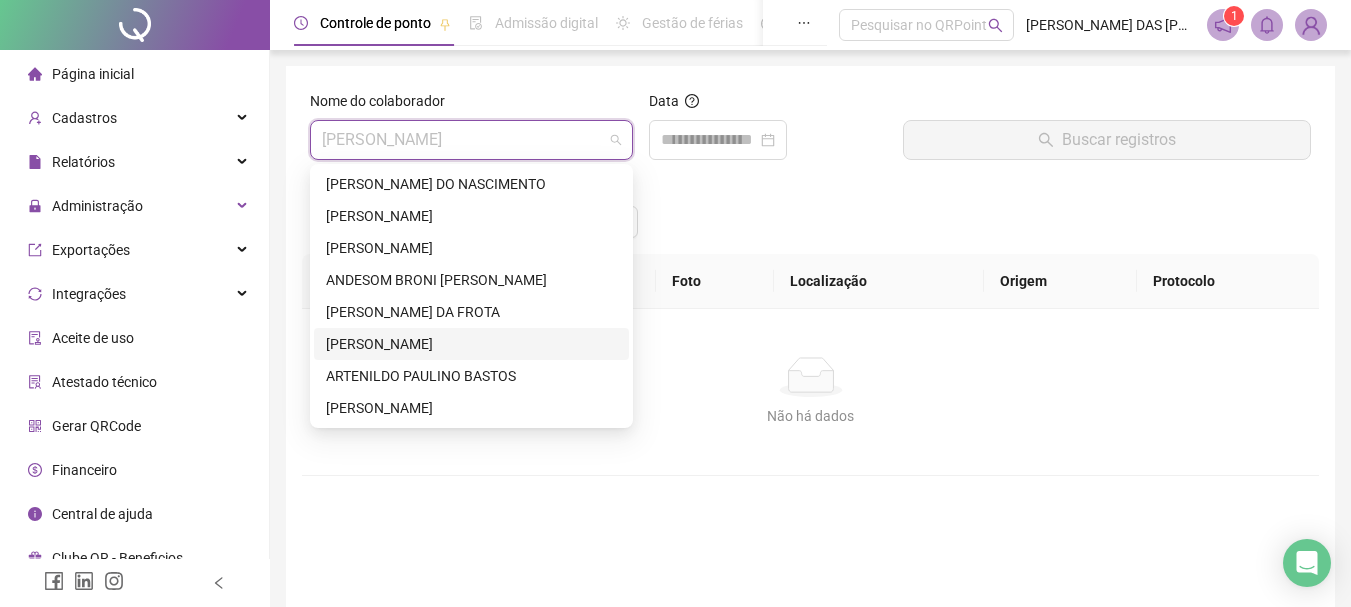click on "[PERSON_NAME]" at bounding box center [471, 344] 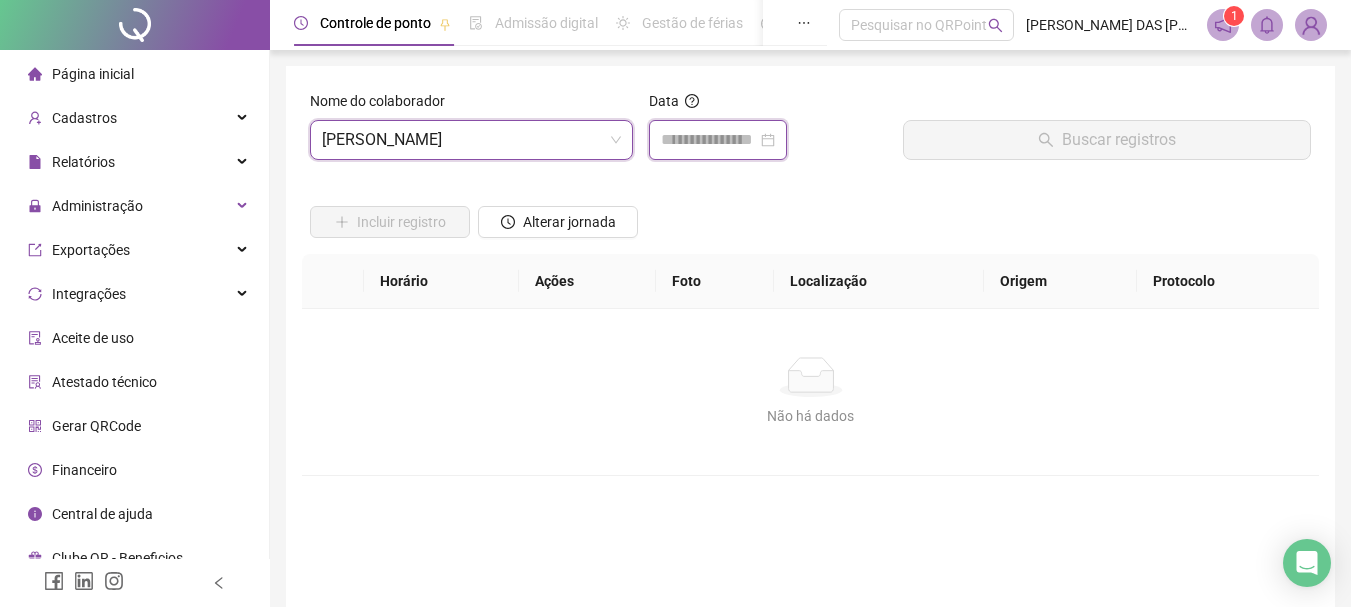 click at bounding box center (709, 140) 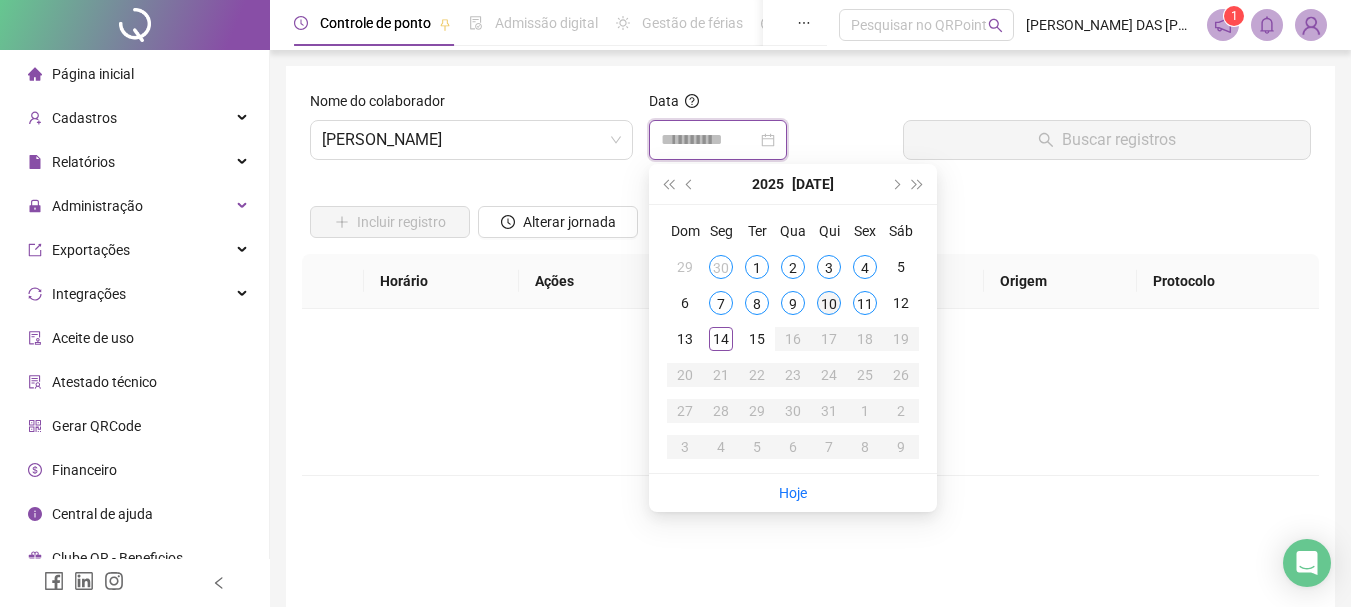 type on "**********" 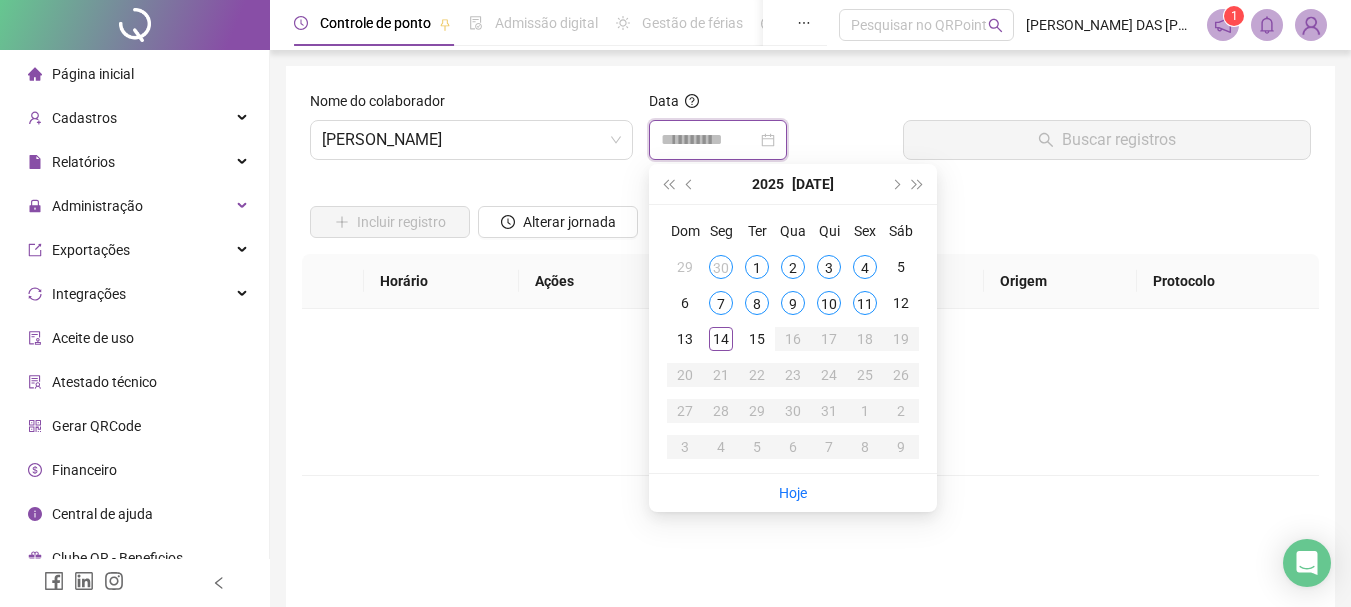 type on "**********" 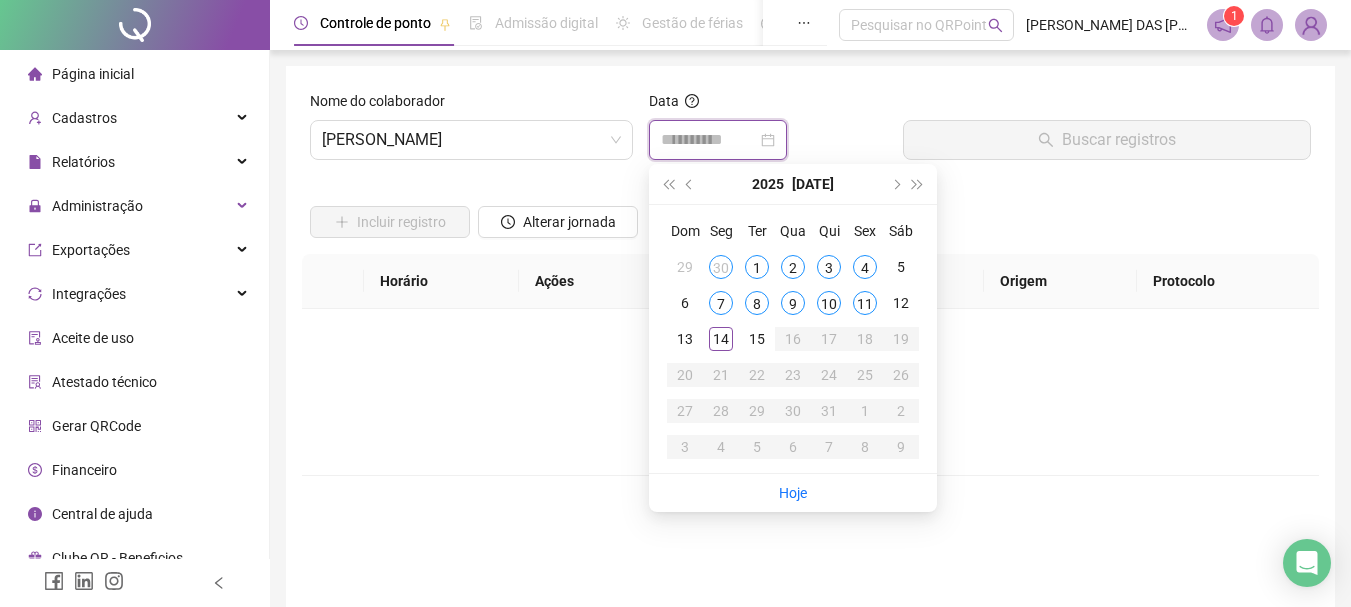 type on "**********" 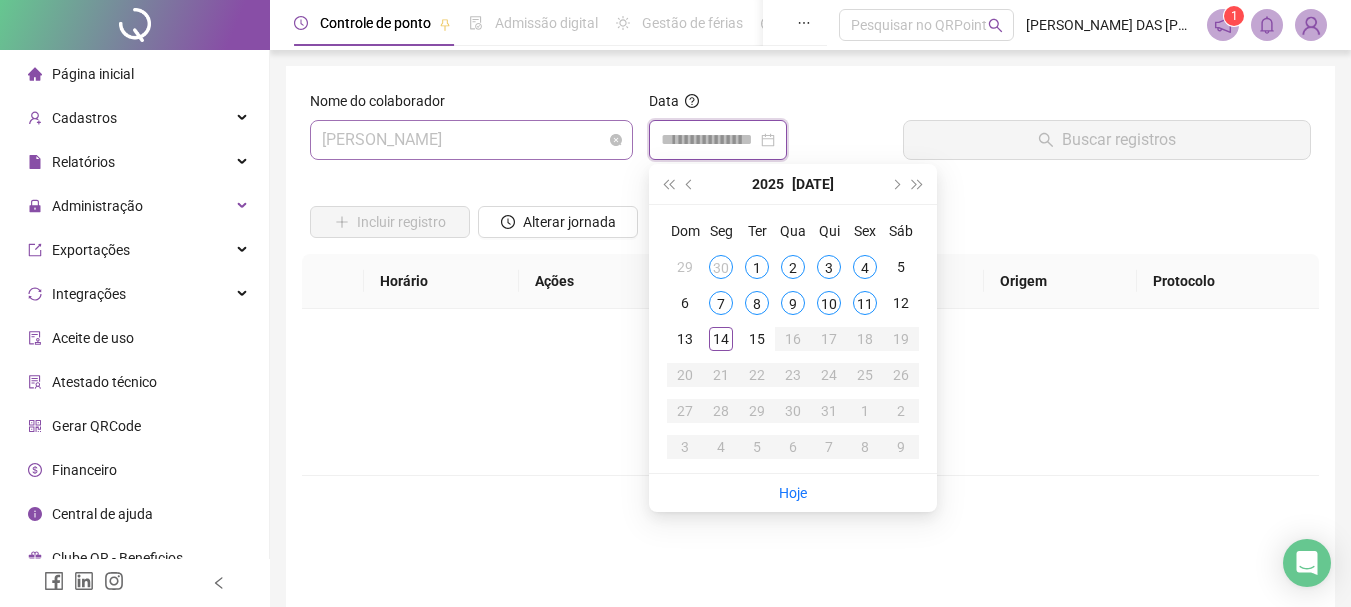 click on "[PERSON_NAME]" at bounding box center (471, 140) 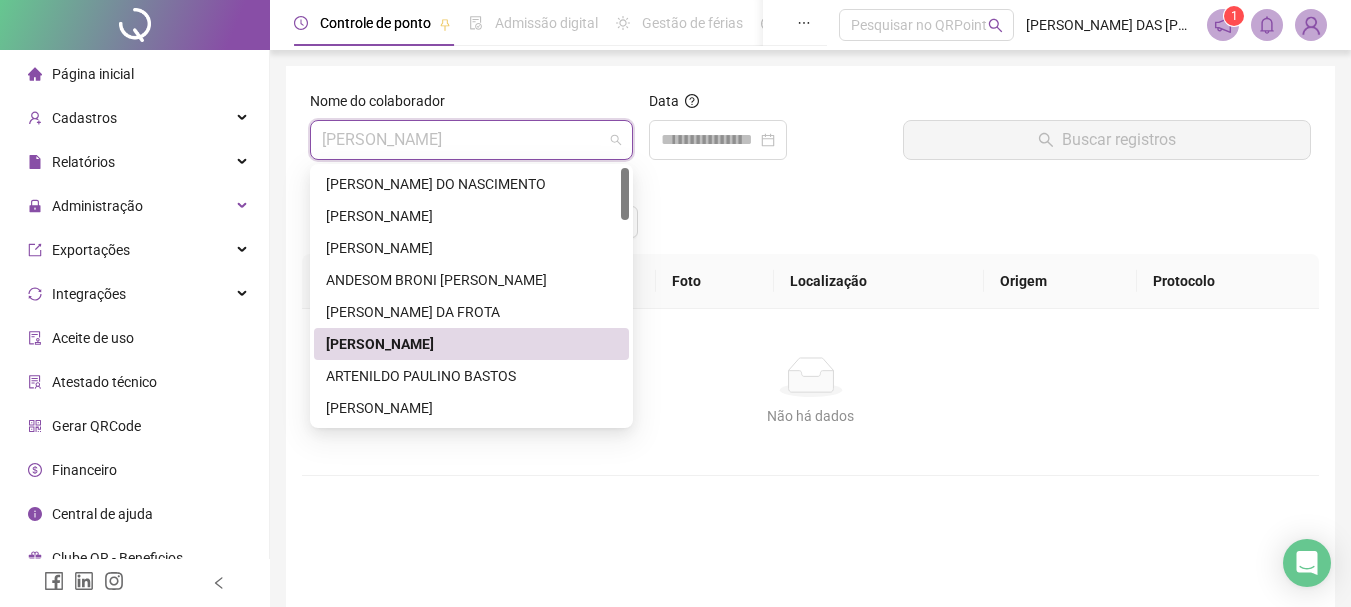 scroll, scrollTop: 200, scrollLeft: 0, axis: vertical 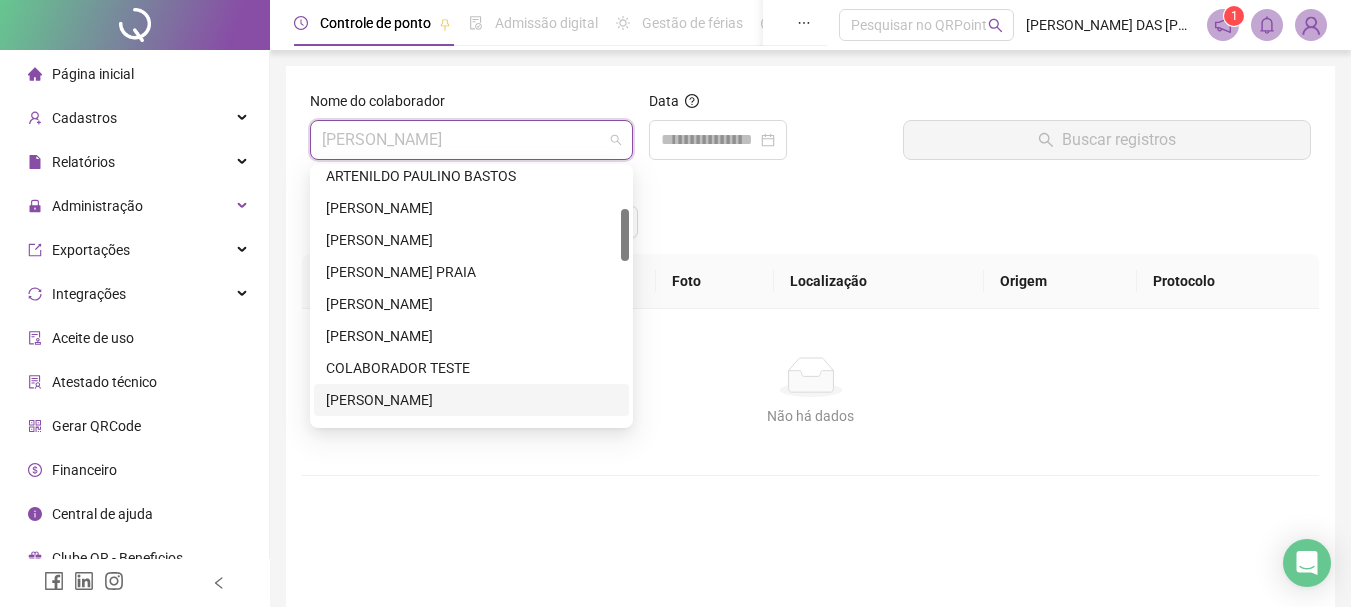 click on "[PERSON_NAME]" at bounding box center [471, 400] 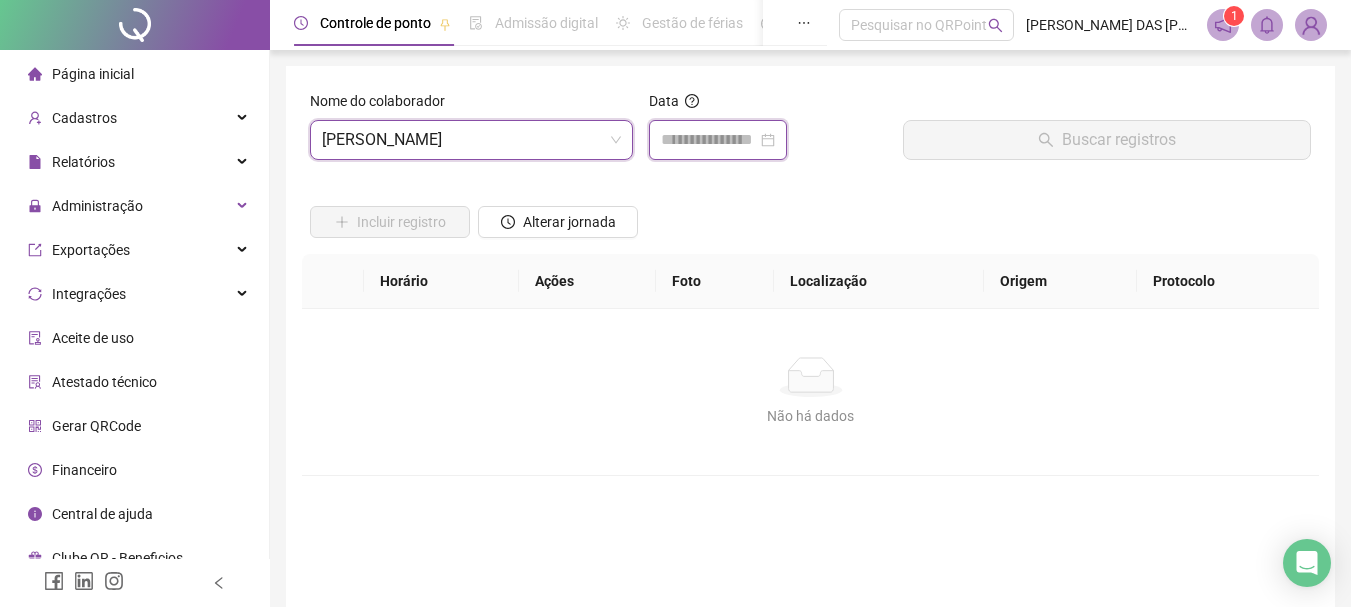 click at bounding box center (709, 140) 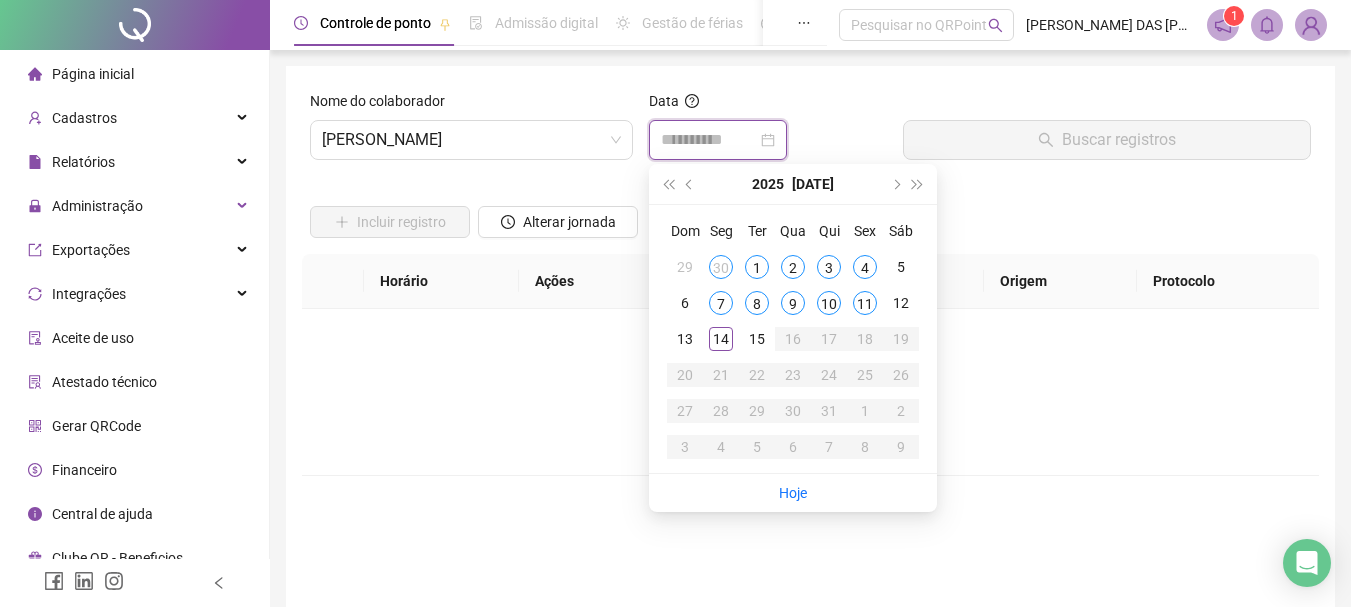 type on "**********" 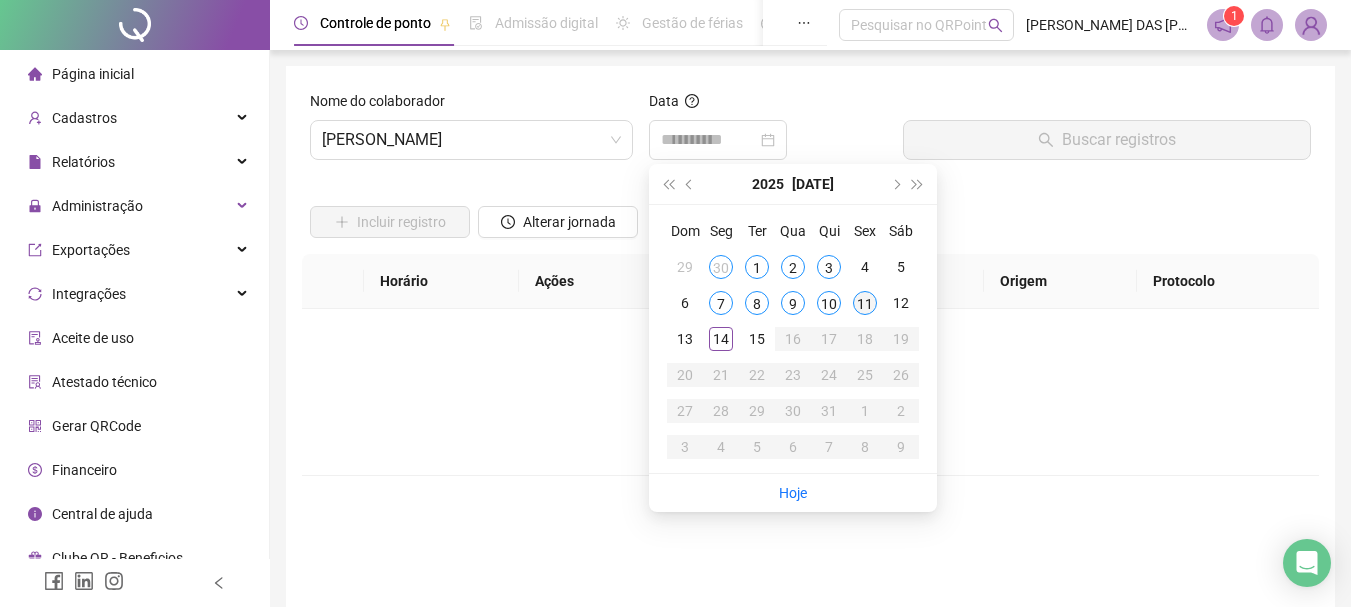 click on "11" at bounding box center [865, 303] 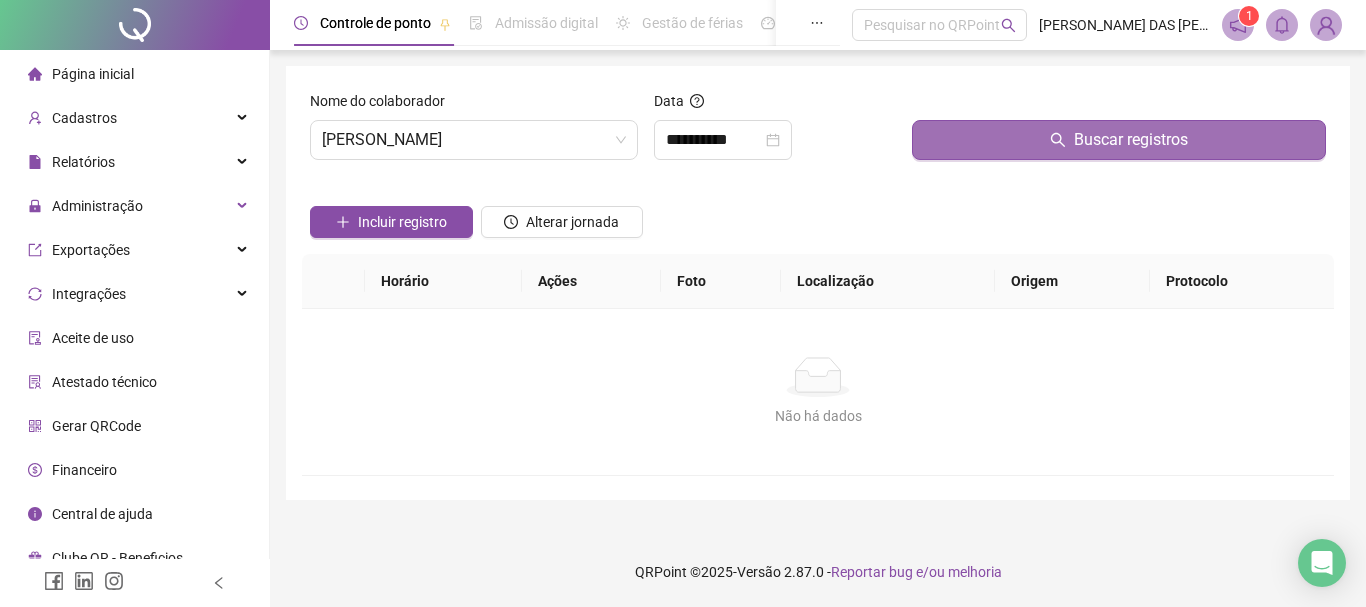 click on "Buscar registros" at bounding box center [1131, 140] 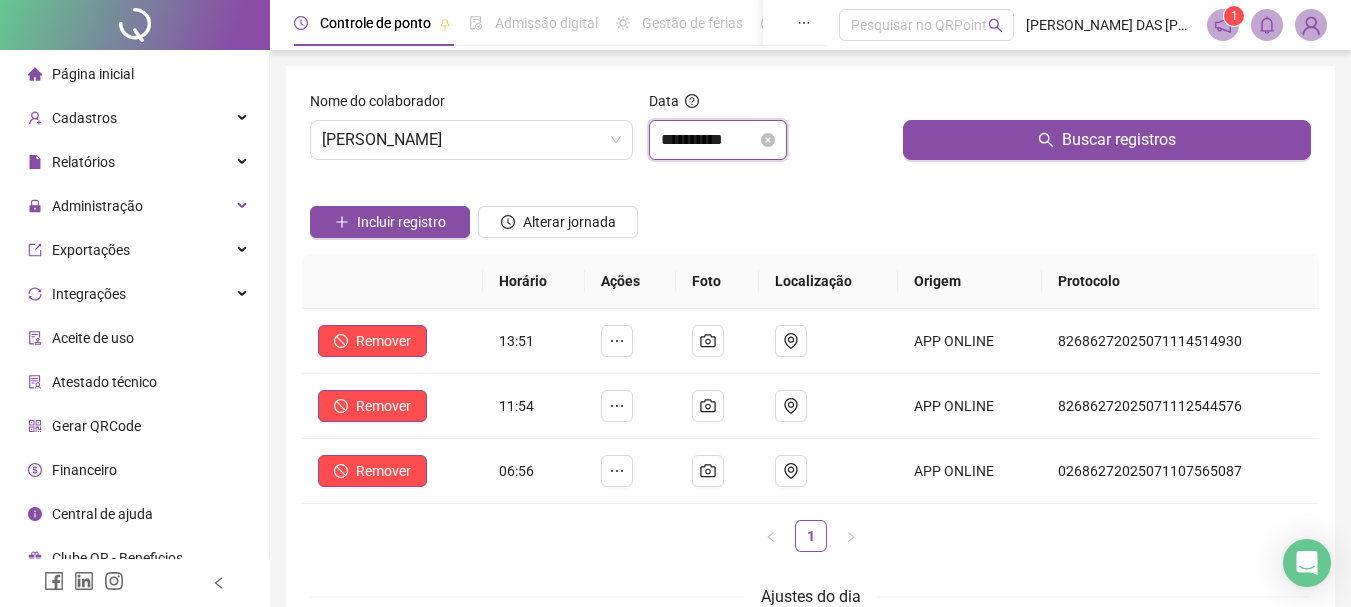 click on "**********" at bounding box center [709, 140] 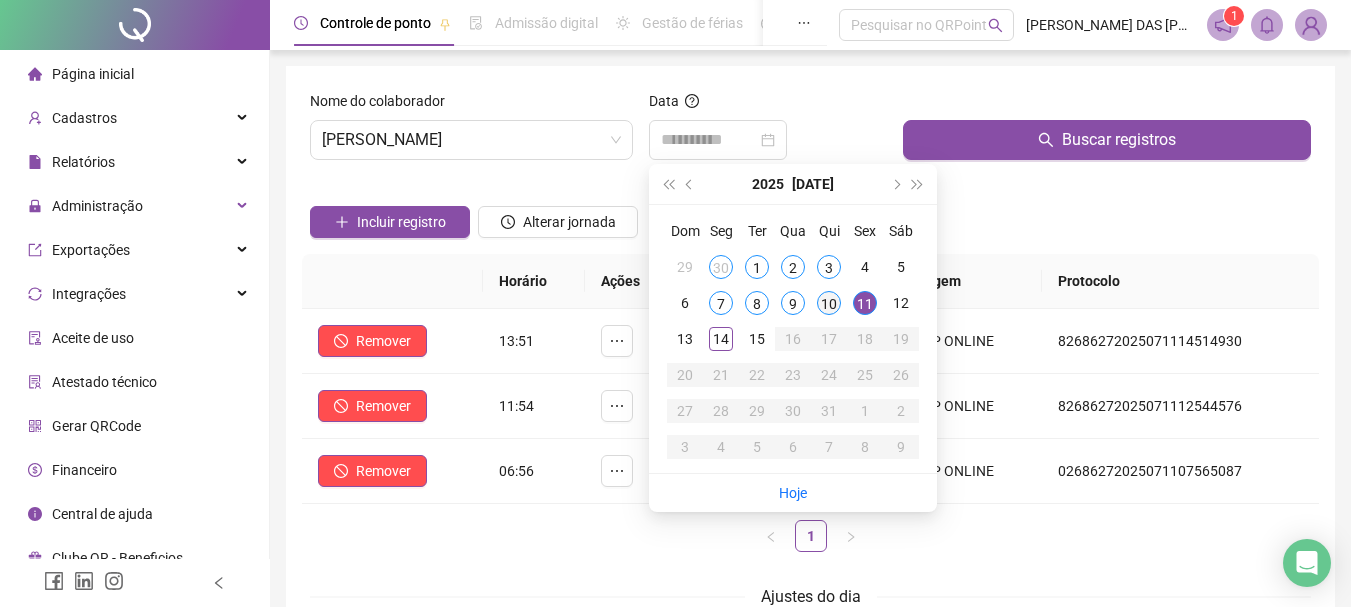 click on "10" at bounding box center [829, 303] 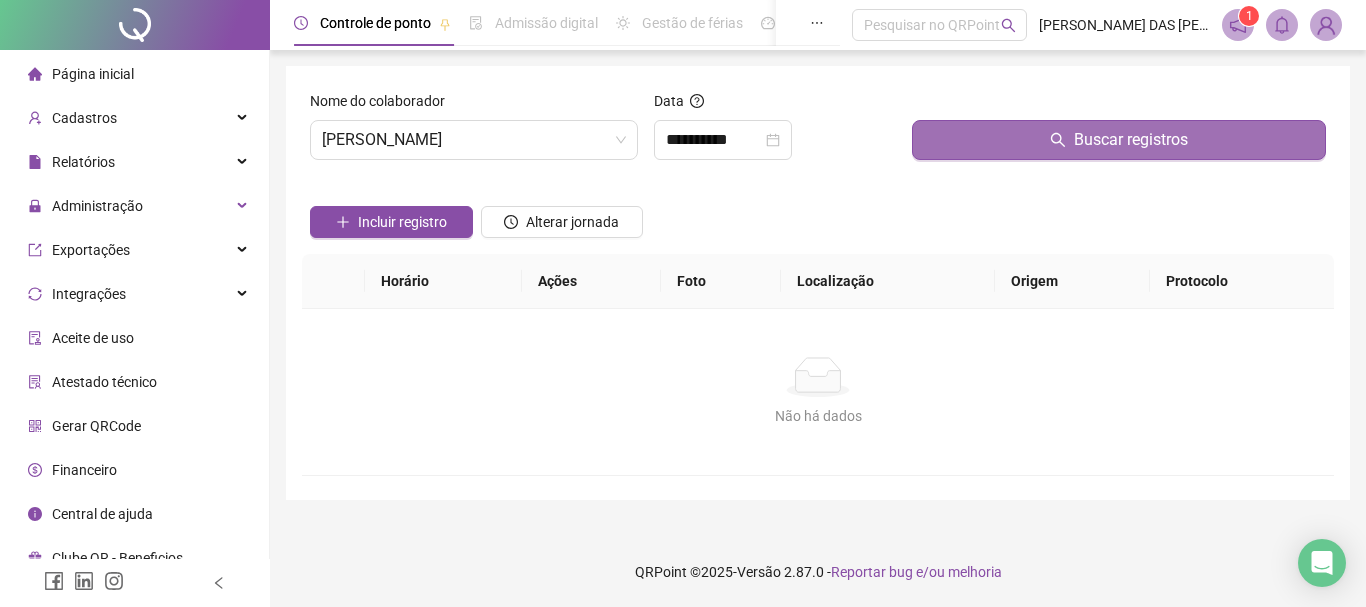 click on "Buscar registros" at bounding box center [1131, 140] 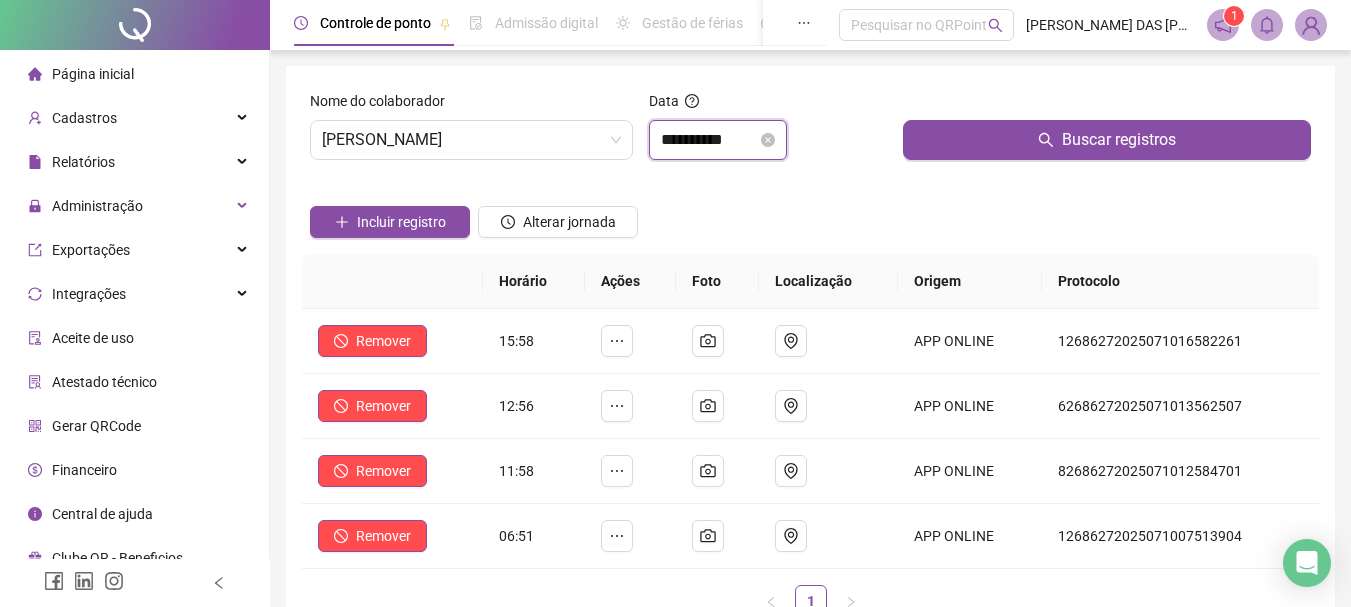 click on "**********" at bounding box center [709, 140] 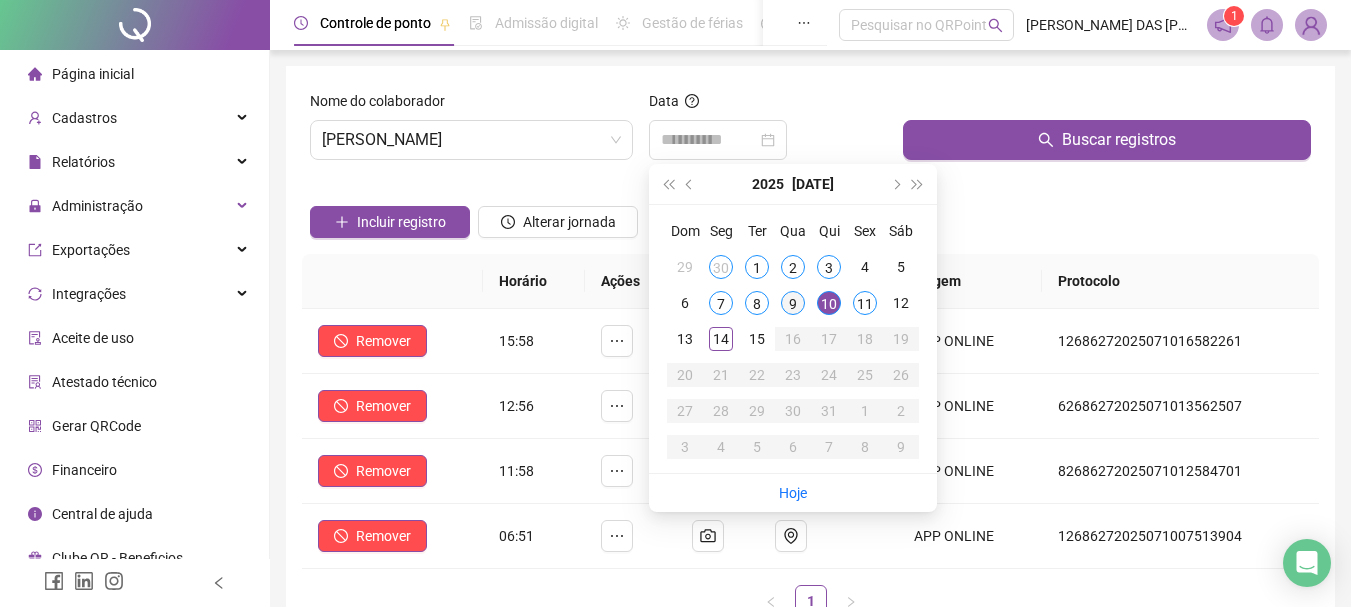 click on "9" at bounding box center [793, 303] 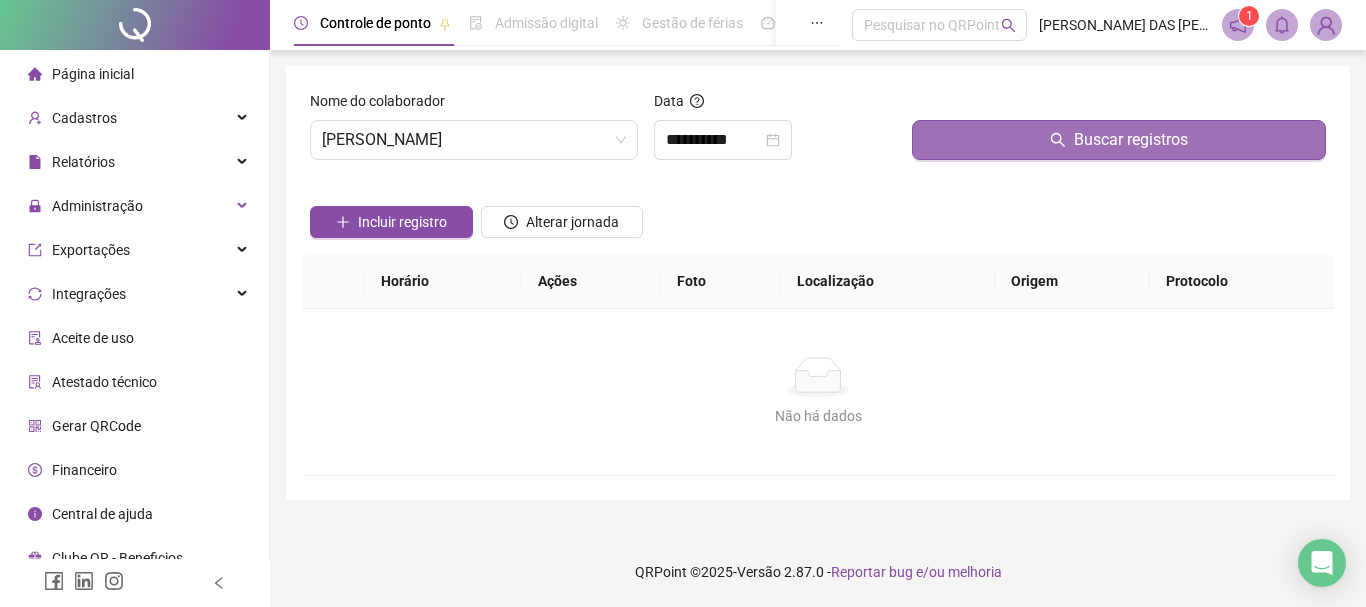 click on "Buscar registros" at bounding box center [1119, 140] 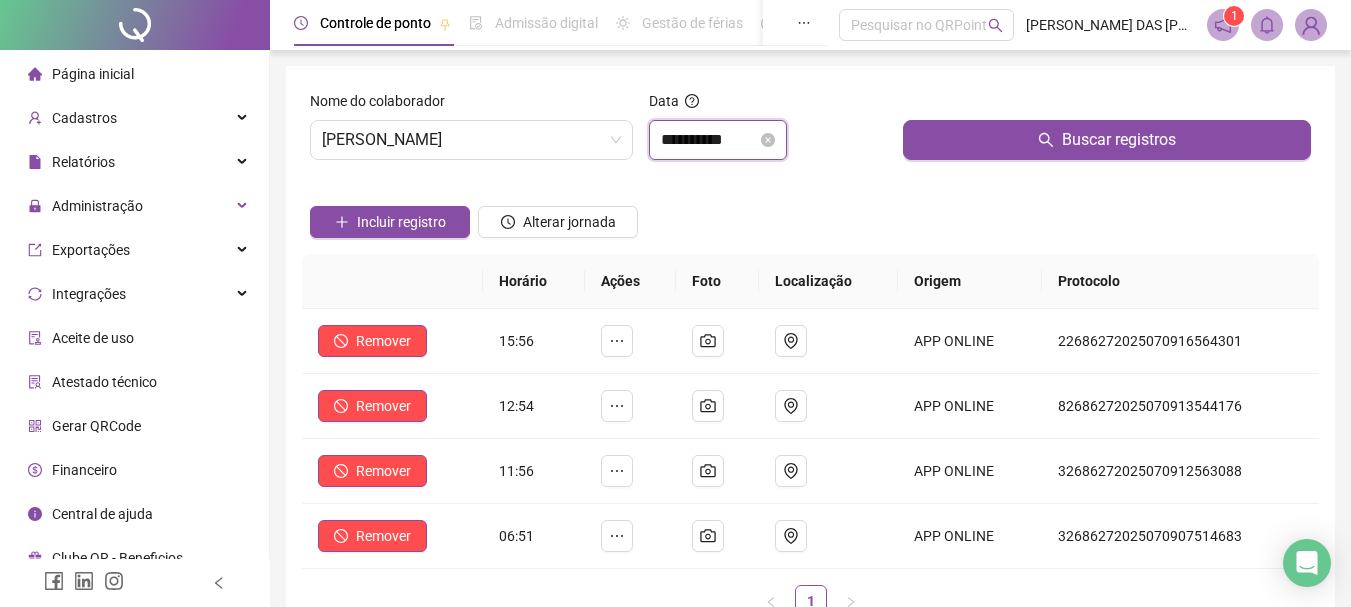 click on "**********" at bounding box center (709, 140) 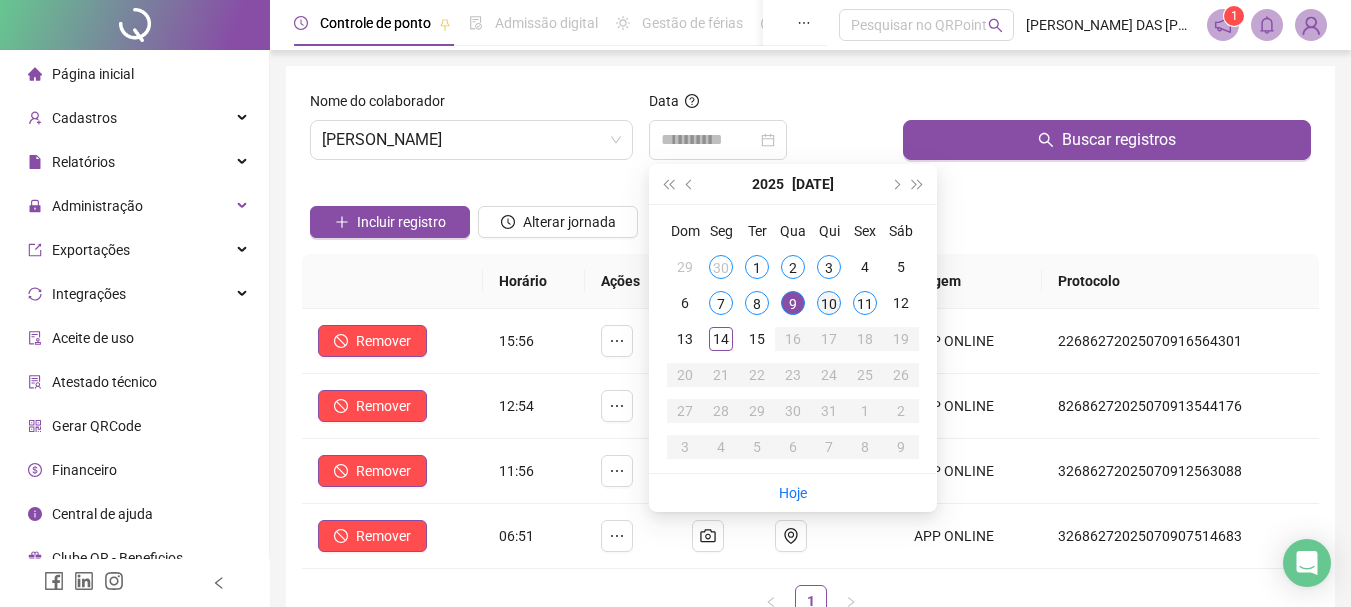 click on "10" at bounding box center (829, 303) 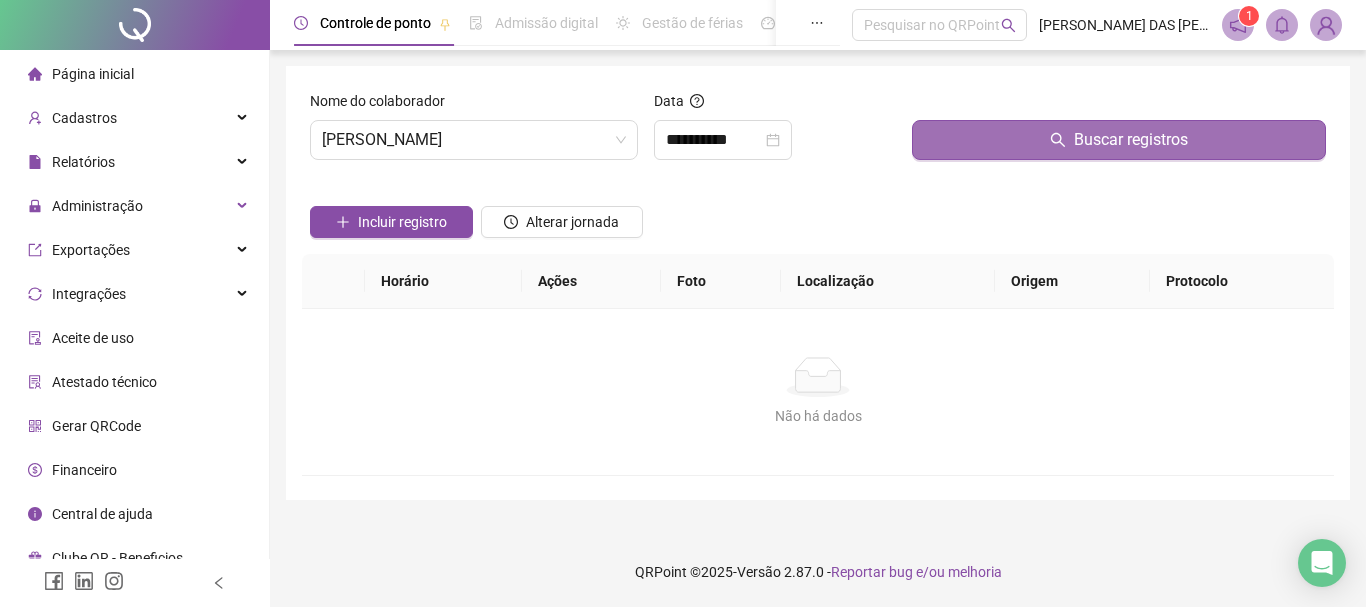 click on "Buscar registros" at bounding box center (1119, 140) 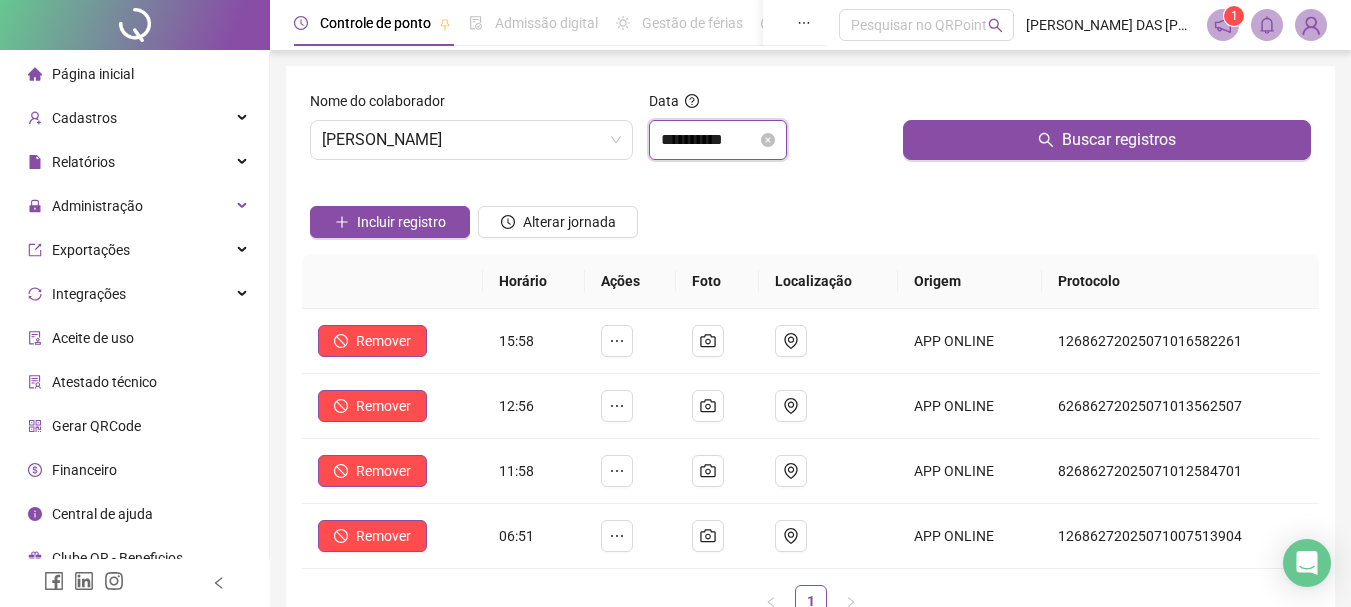 click on "**********" at bounding box center [709, 140] 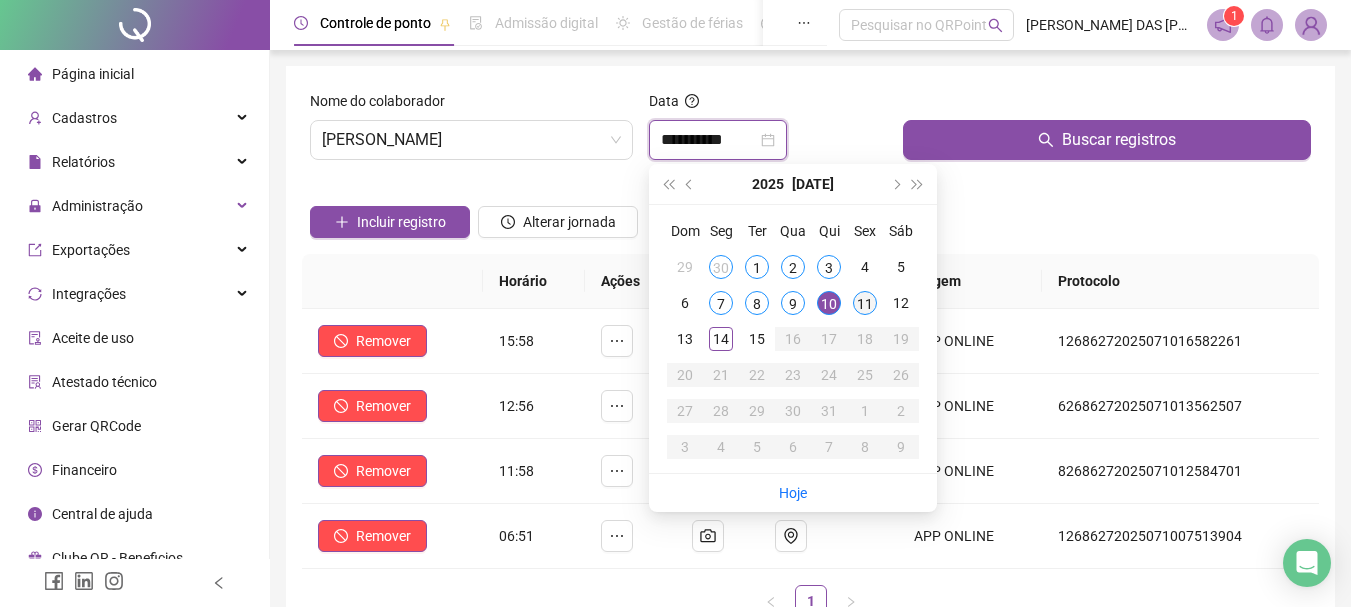 type on "**********" 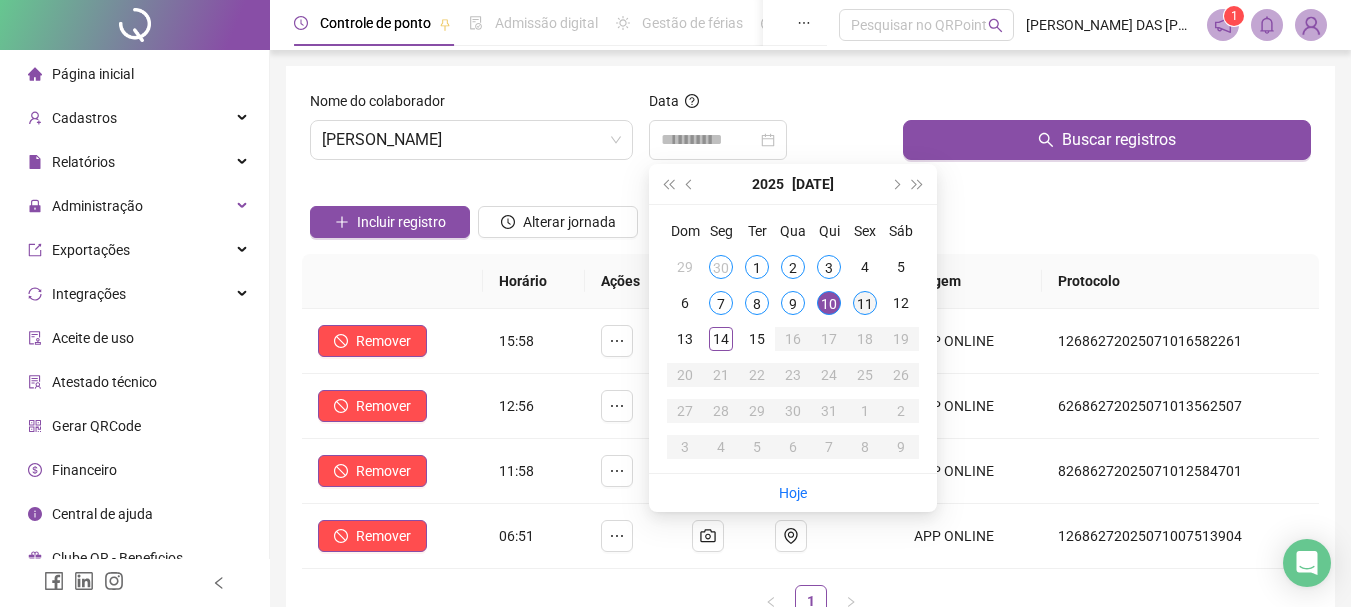 click on "11" at bounding box center (865, 303) 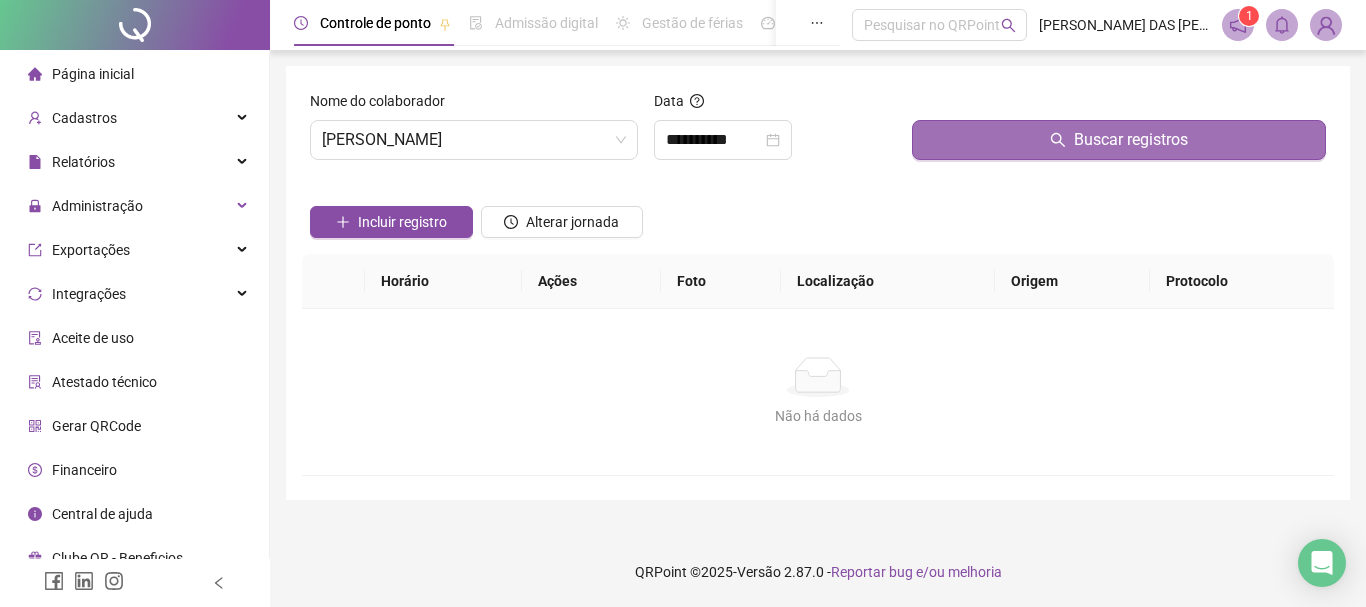 click on "Buscar registros" at bounding box center (1119, 140) 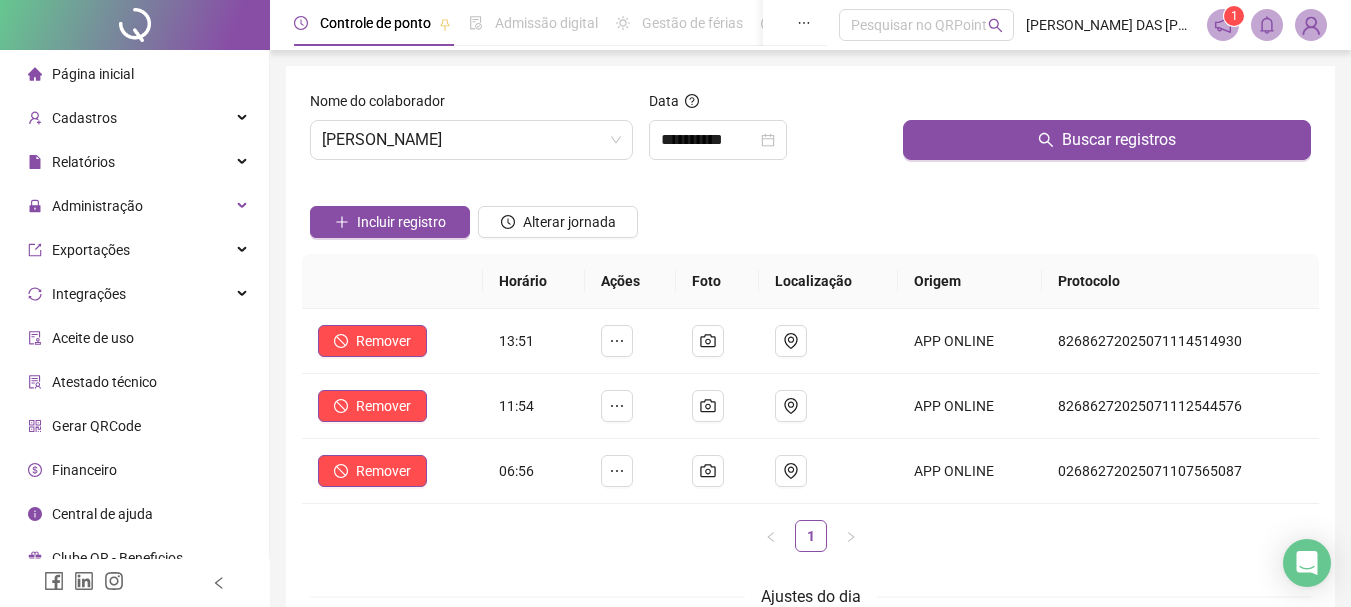 drag, startPoint x: 120, startPoint y: 79, endPoint x: 146, endPoint y: 67, distance: 28.635643 